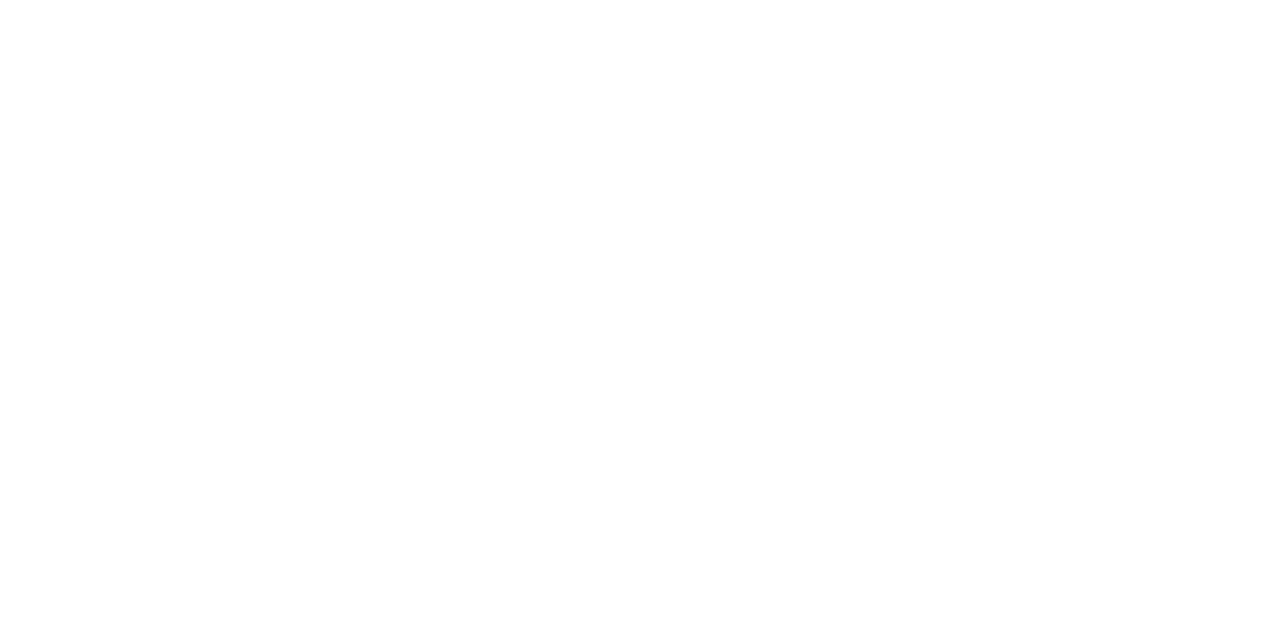 scroll, scrollTop: 0, scrollLeft: 0, axis: both 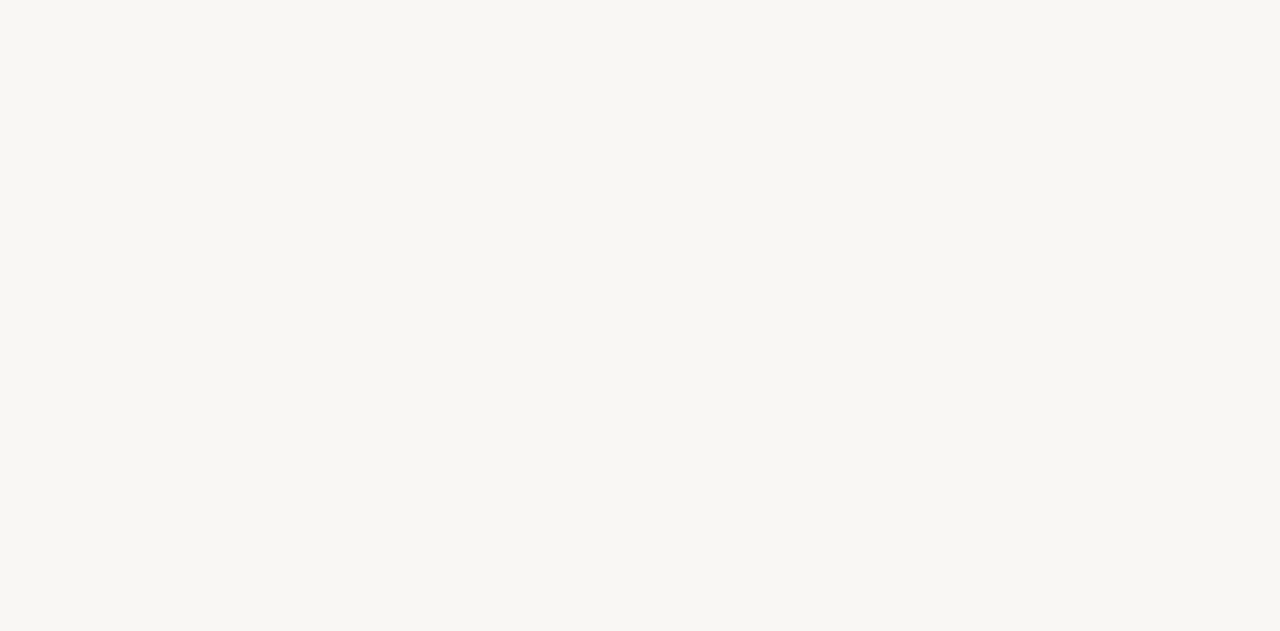 select on "FR" 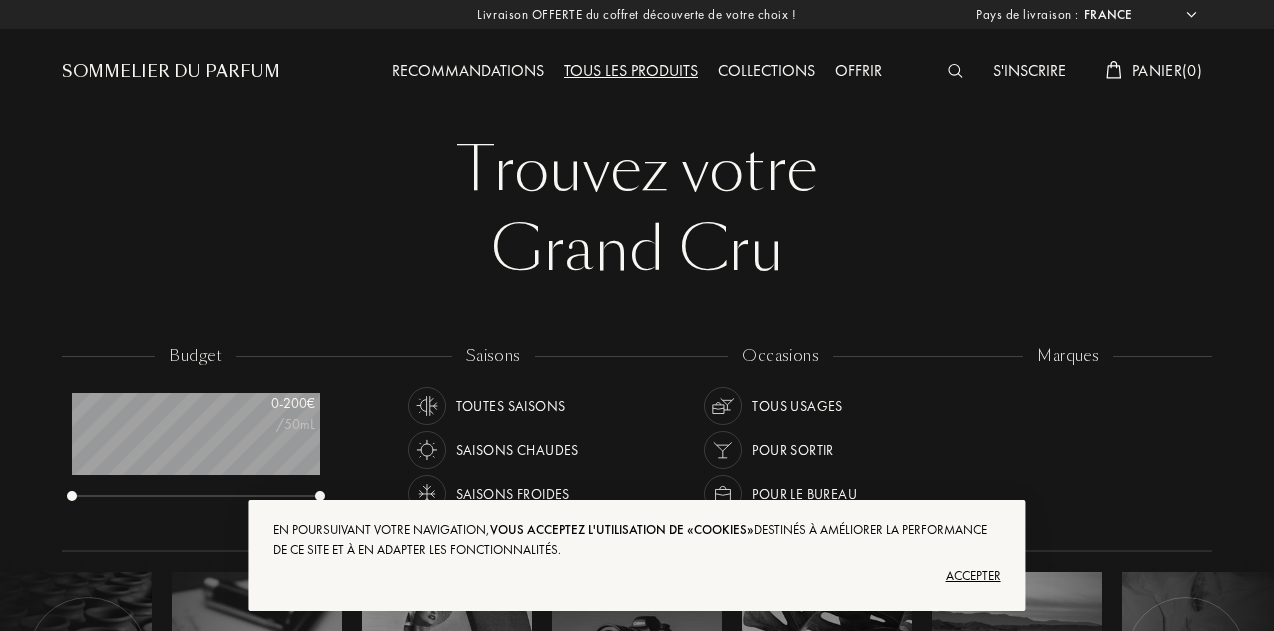 scroll, scrollTop: 999900, scrollLeft: 999752, axis: both 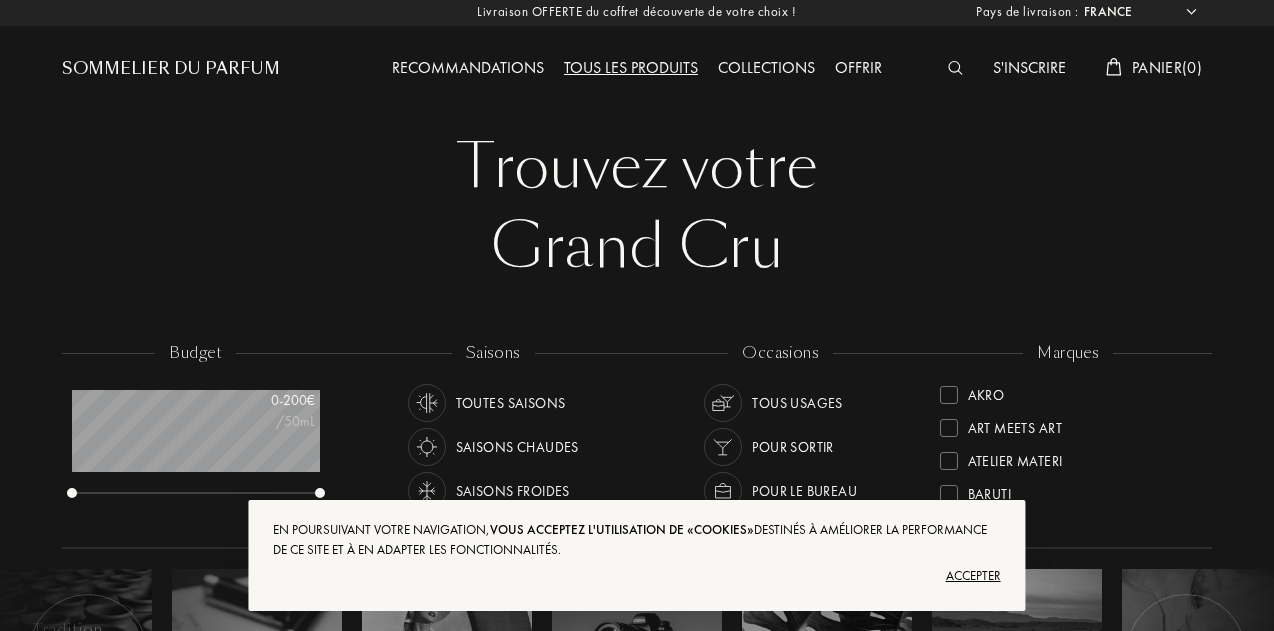click on "Accepter" at bounding box center [636, 576] 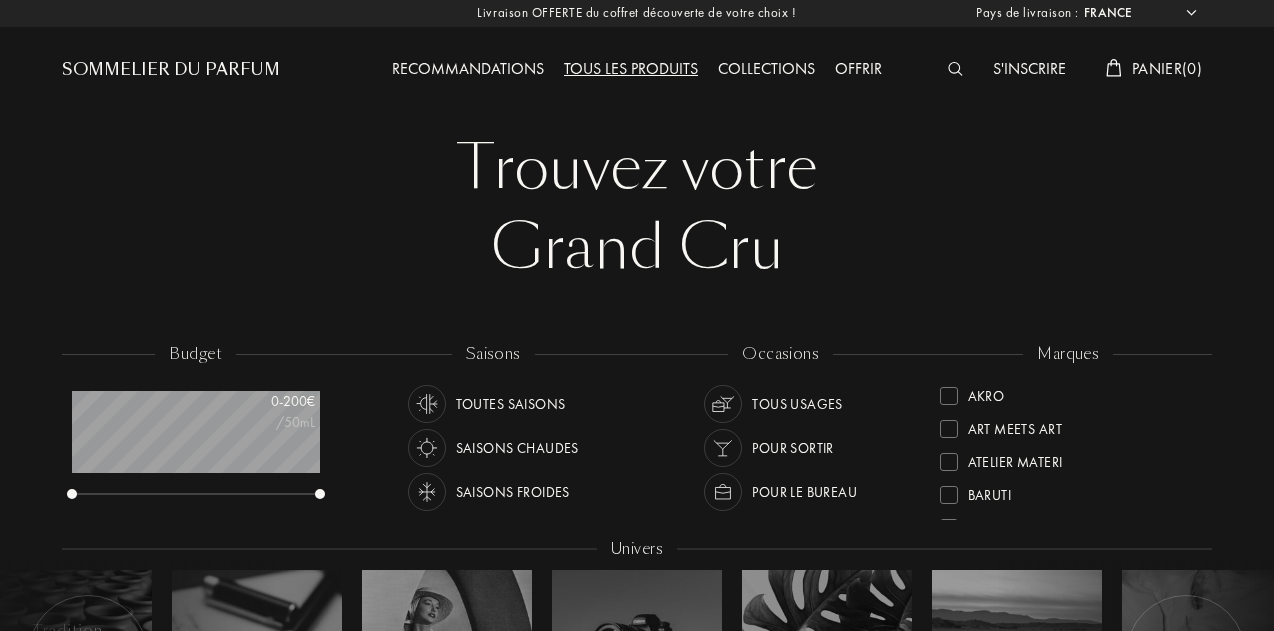 scroll, scrollTop: 0, scrollLeft: 0, axis: both 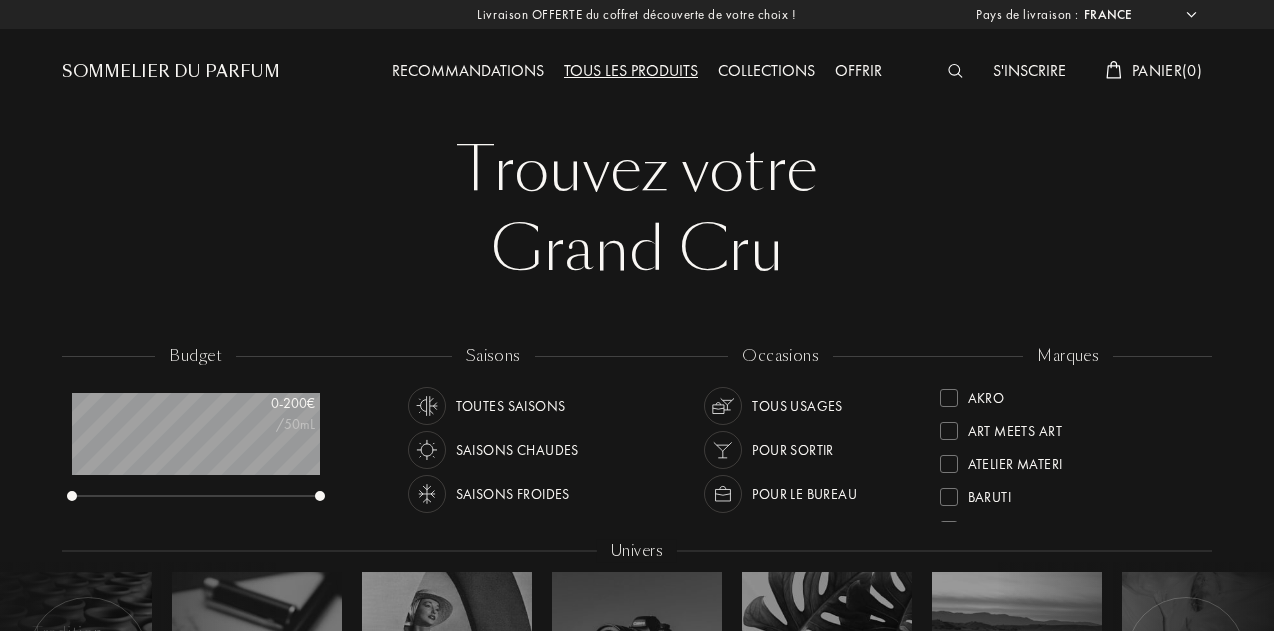 click on "Tous les produits" at bounding box center [631, 72] 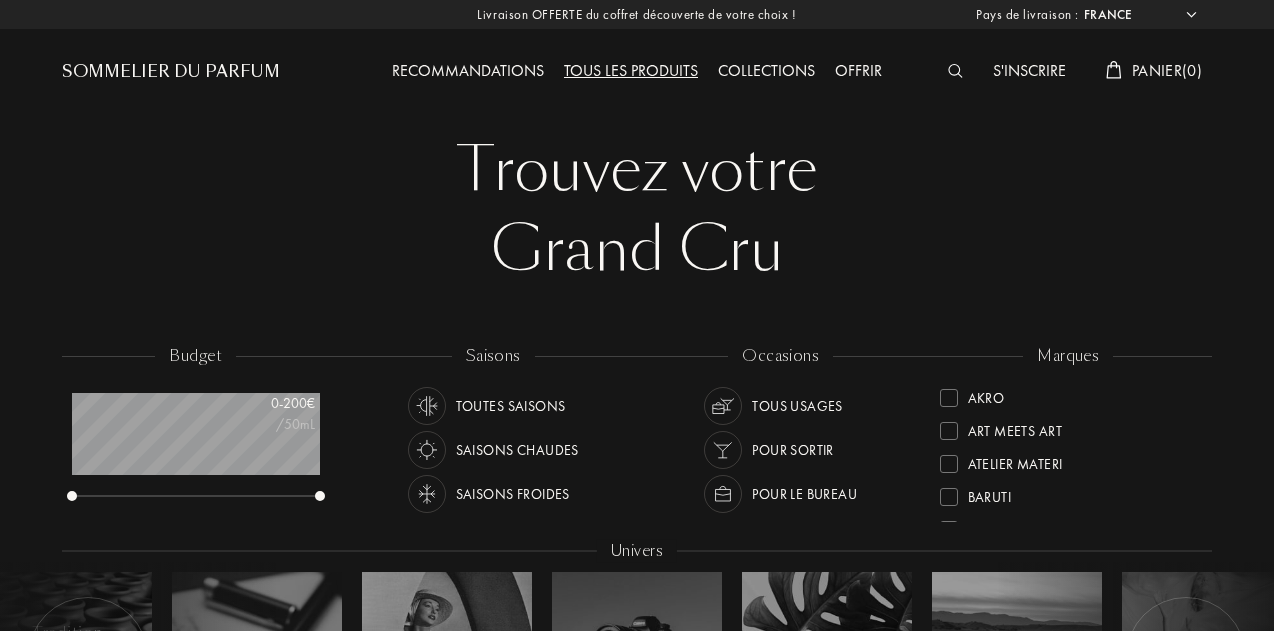 select on "FR" 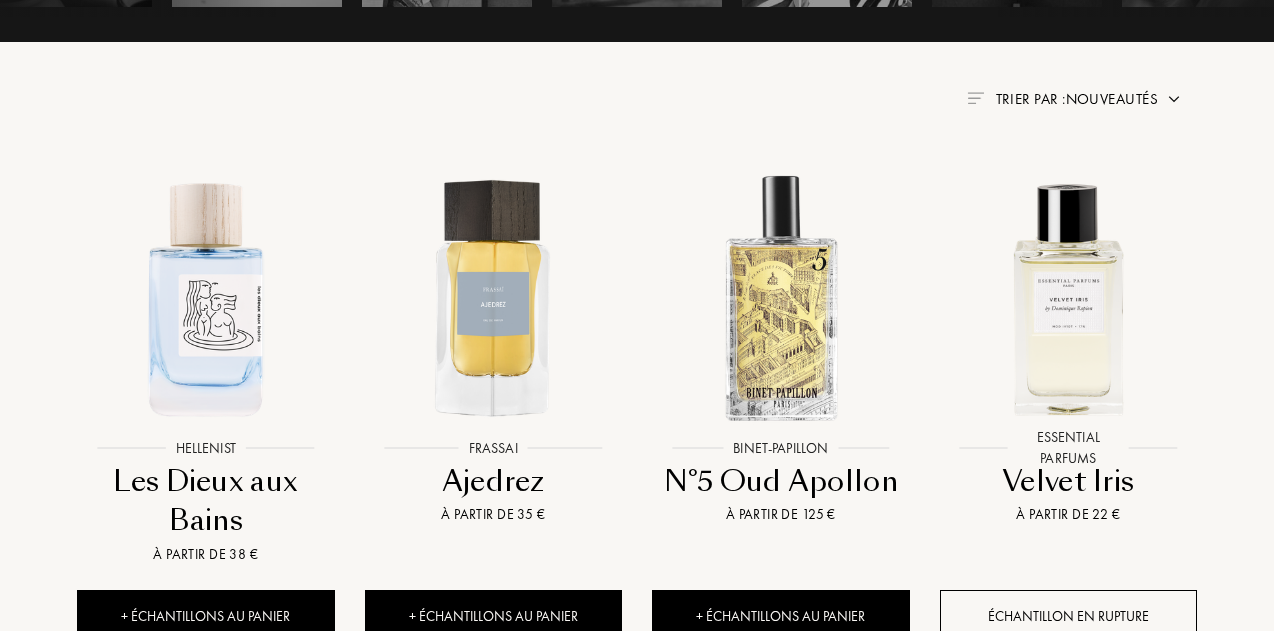 scroll, scrollTop: 701, scrollLeft: 0, axis: vertical 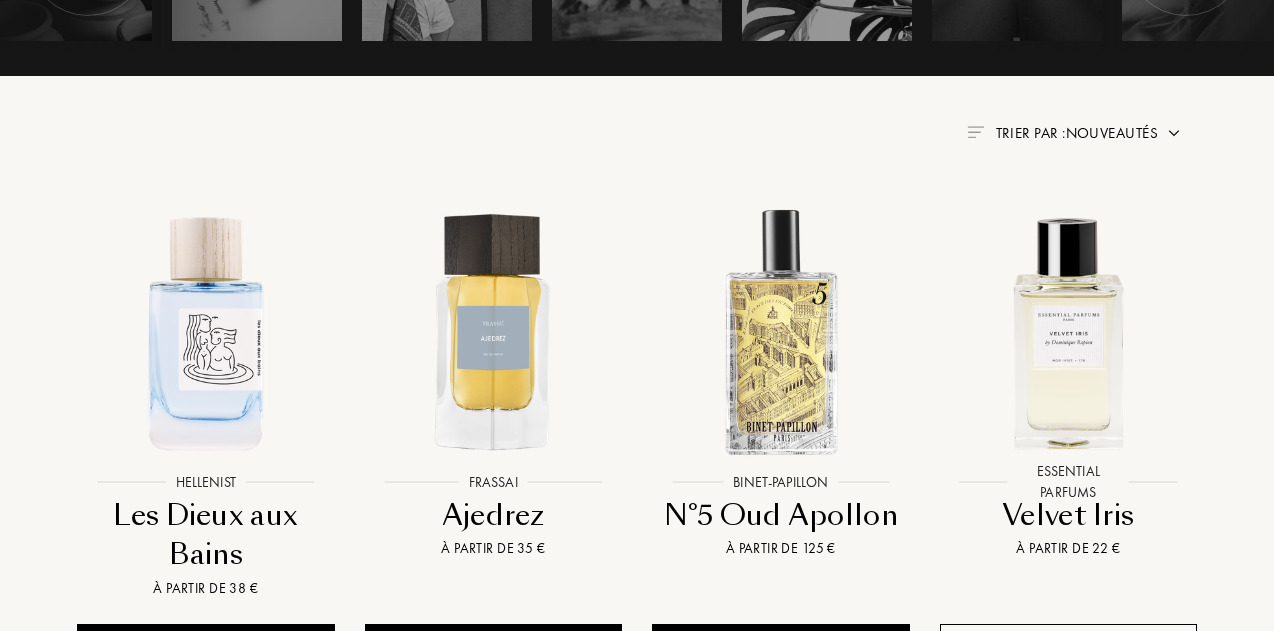 click on "Trier par :  Nouveautés" at bounding box center (1077, 133) 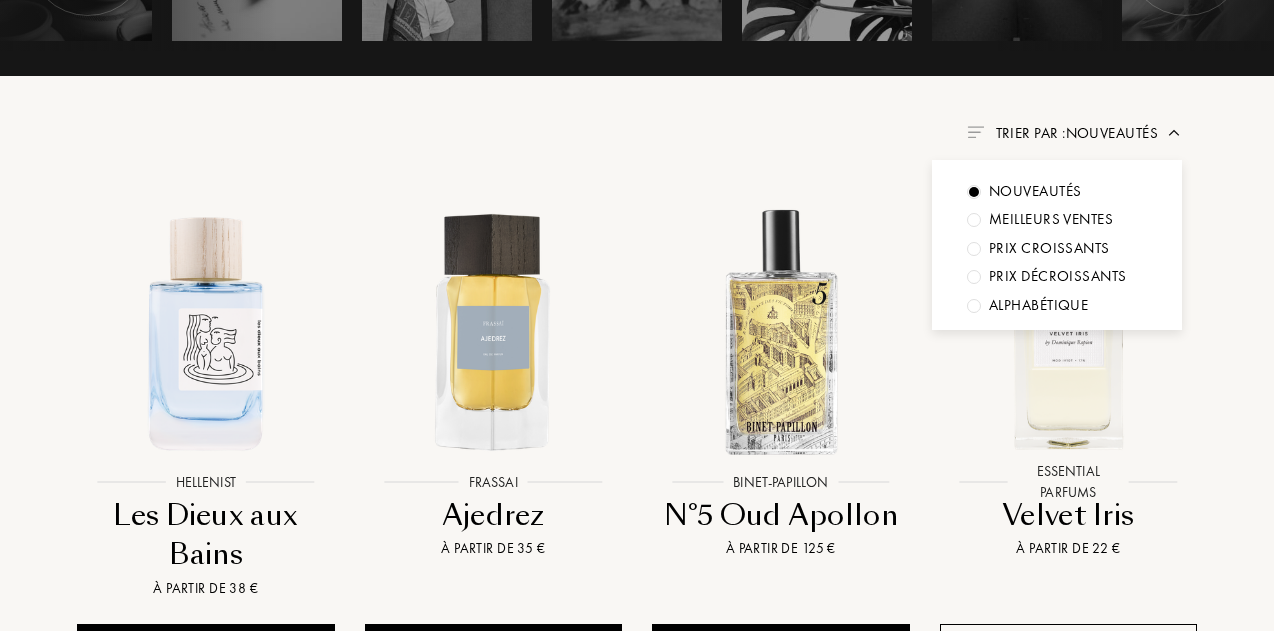 click on "Prix croissants" at bounding box center [1035, 191] 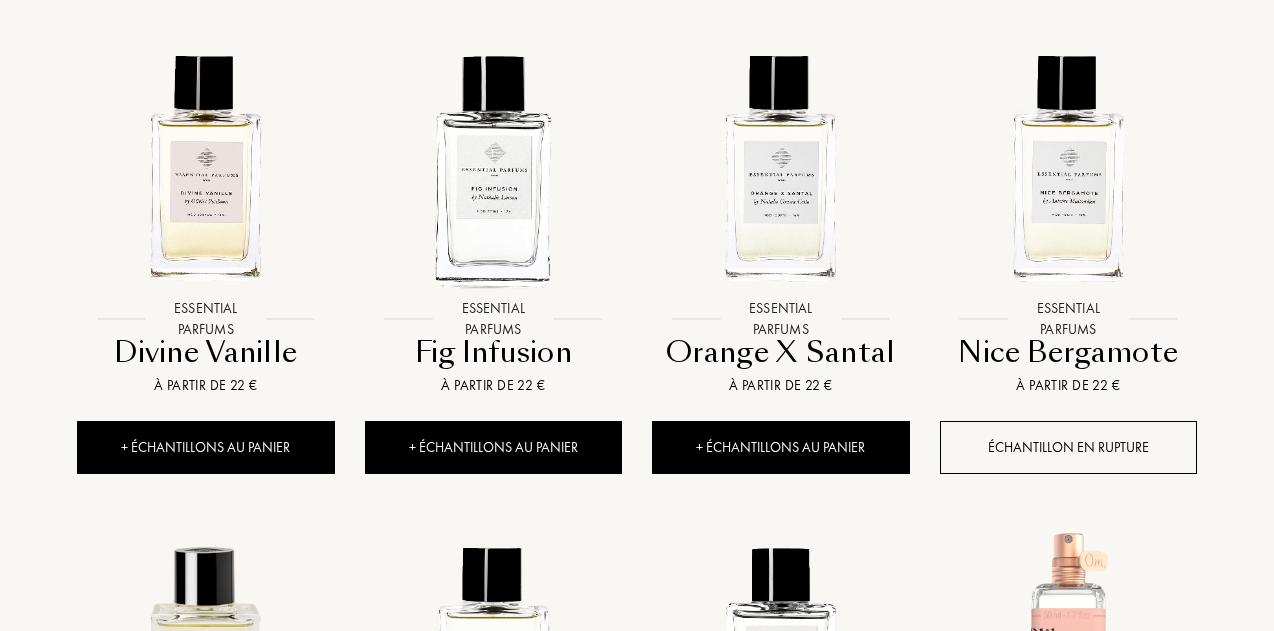 scroll, scrollTop: 1336, scrollLeft: 0, axis: vertical 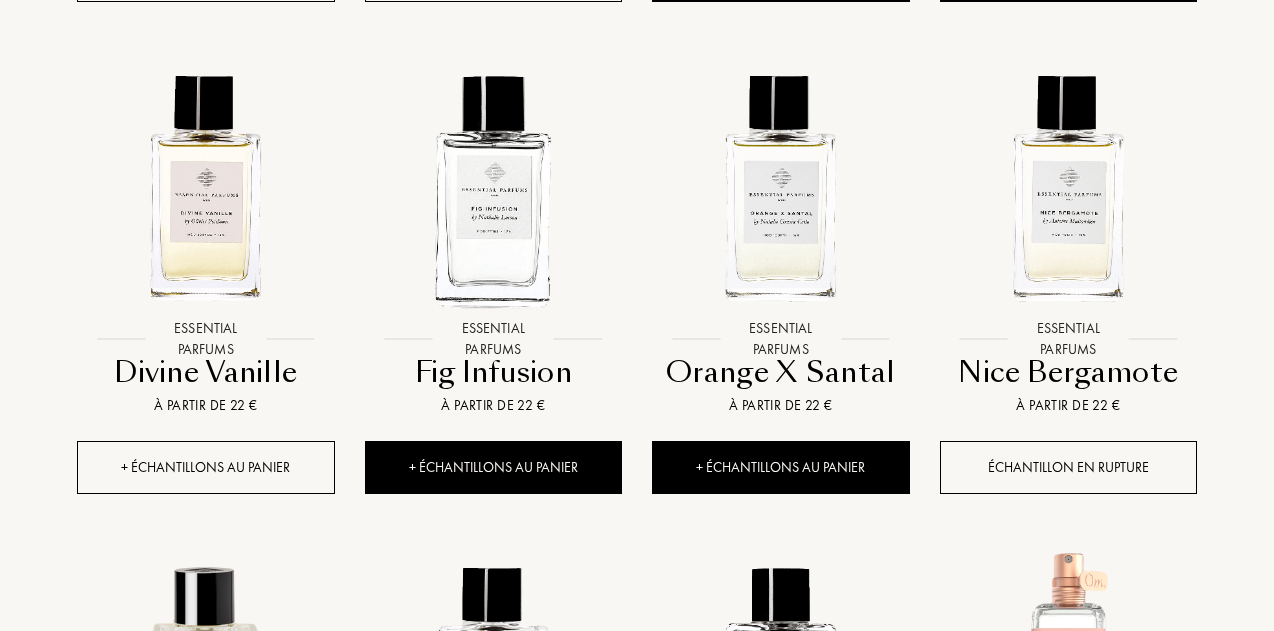 click on "+ Échantillons au panier" at bounding box center [206, 467] 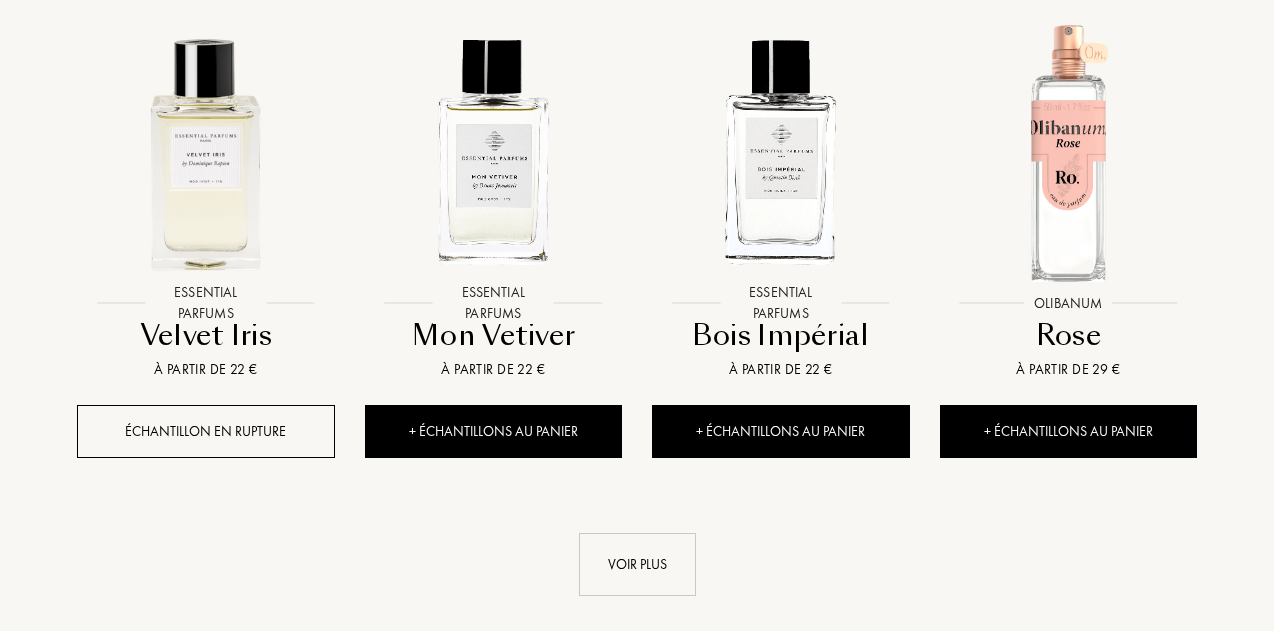 scroll, scrollTop: 1920, scrollLeft: 0, axis: vertical 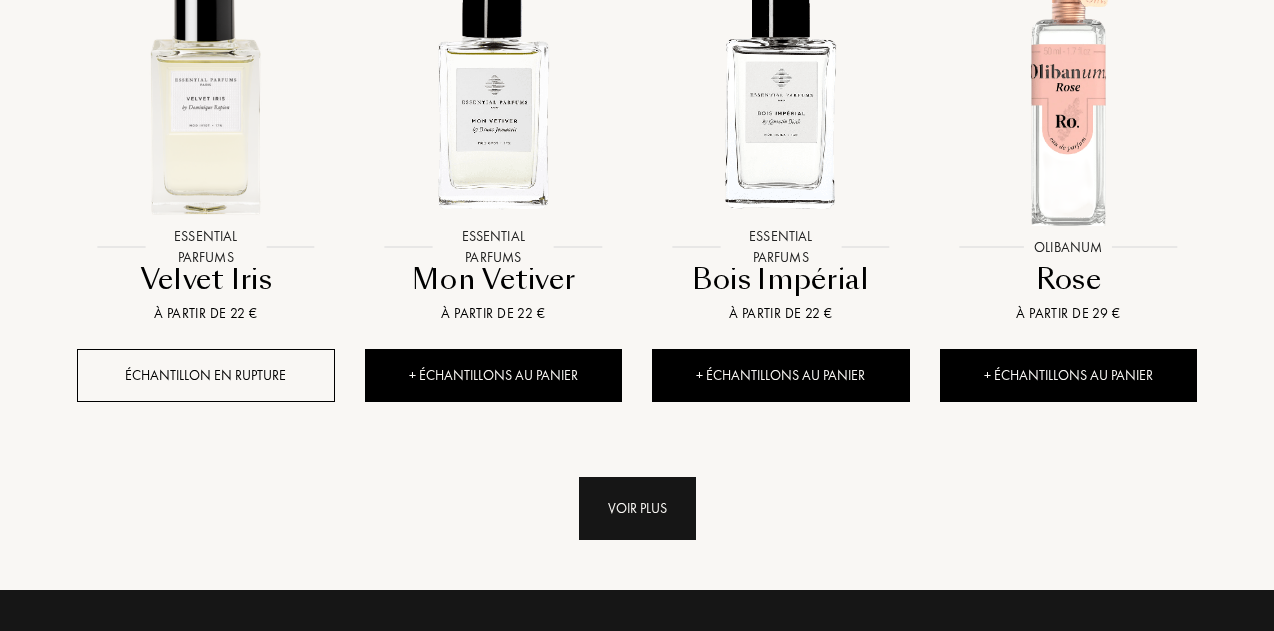 click on "Voir plus" at bounding box center (637, 508) 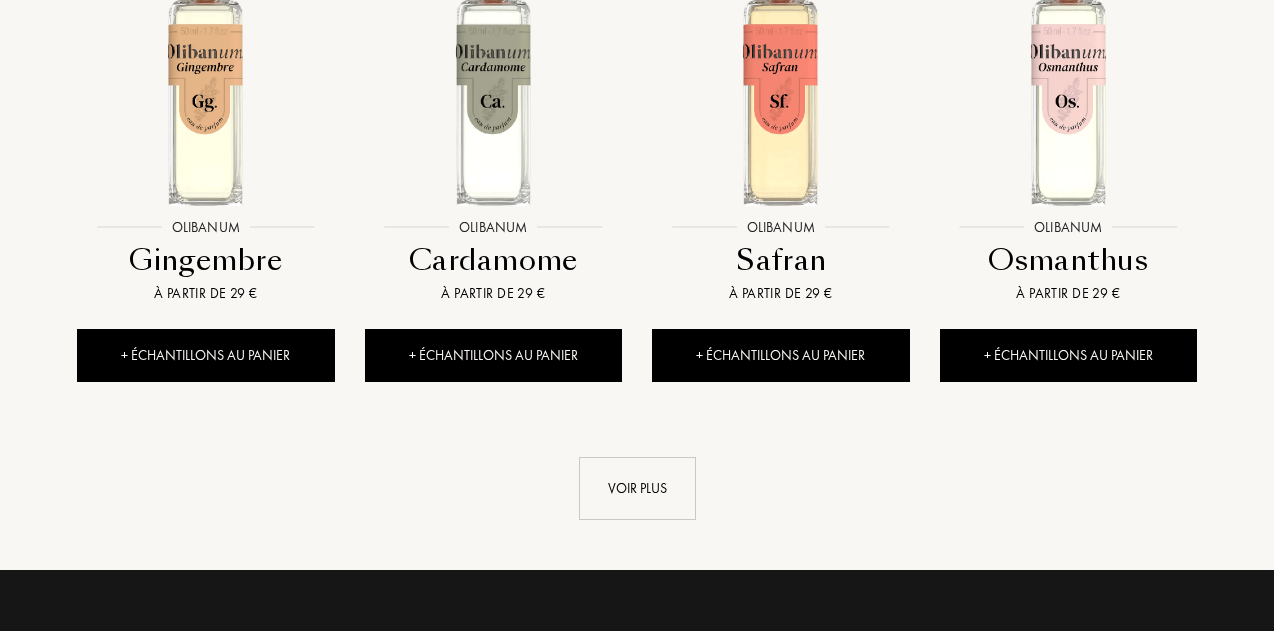 scroll, scrollTop: 3414, scrollLeft: 0, axis: vertical 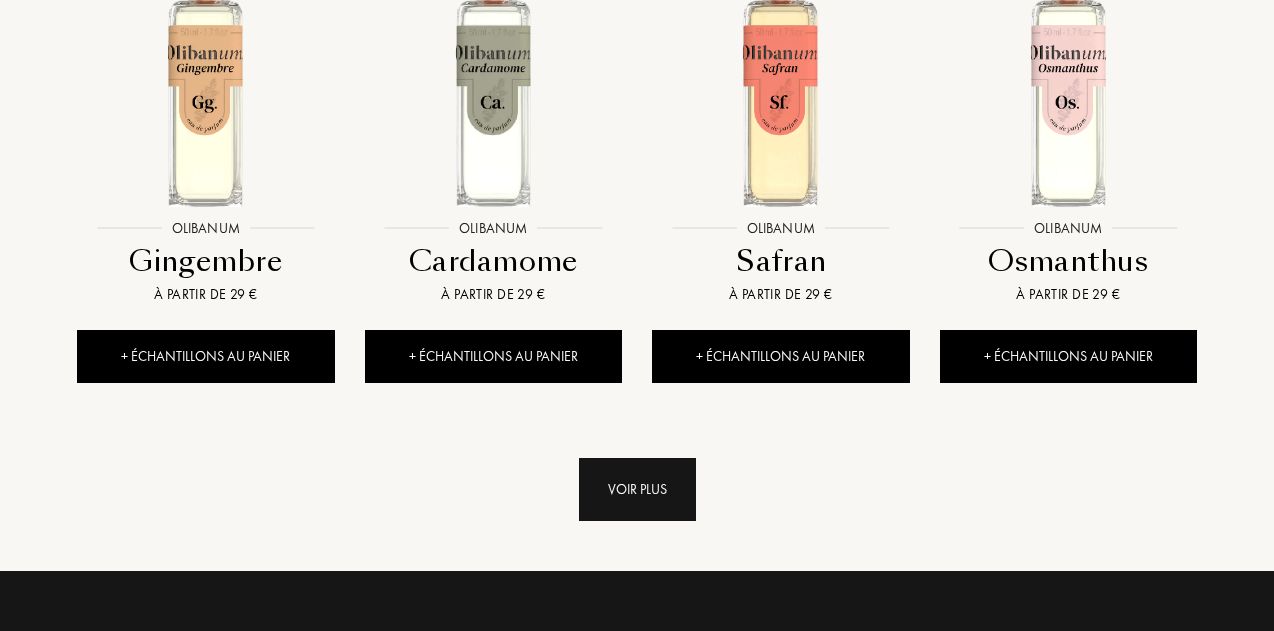 click on "Voir plus" at bounding box center (637, 489) 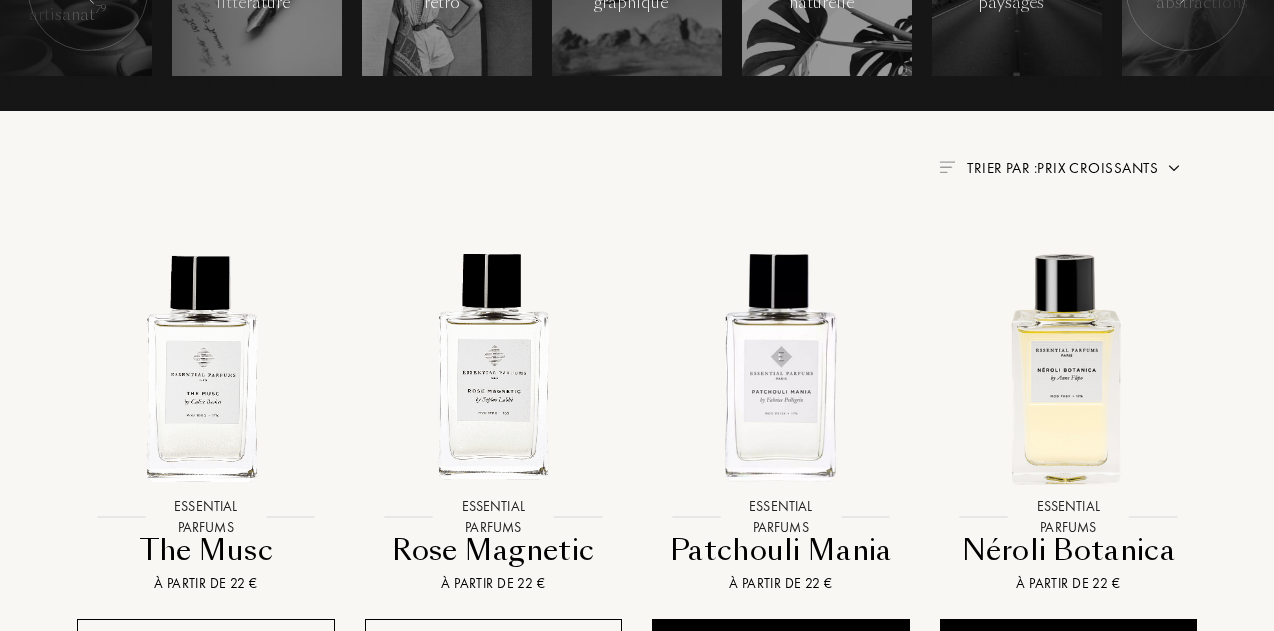 scroll, scrollTop: 589, scrollLeft: 0, axis: vertical 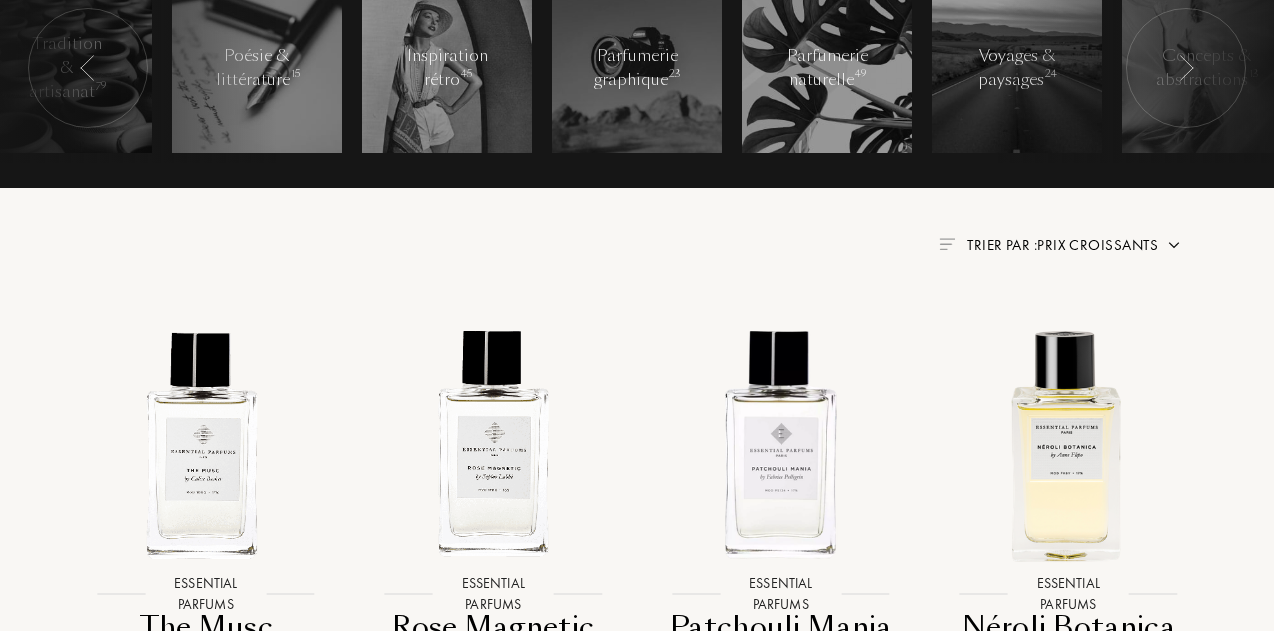 click on "Trier par :  Prix croissants" at bounding box center [1062, 245] 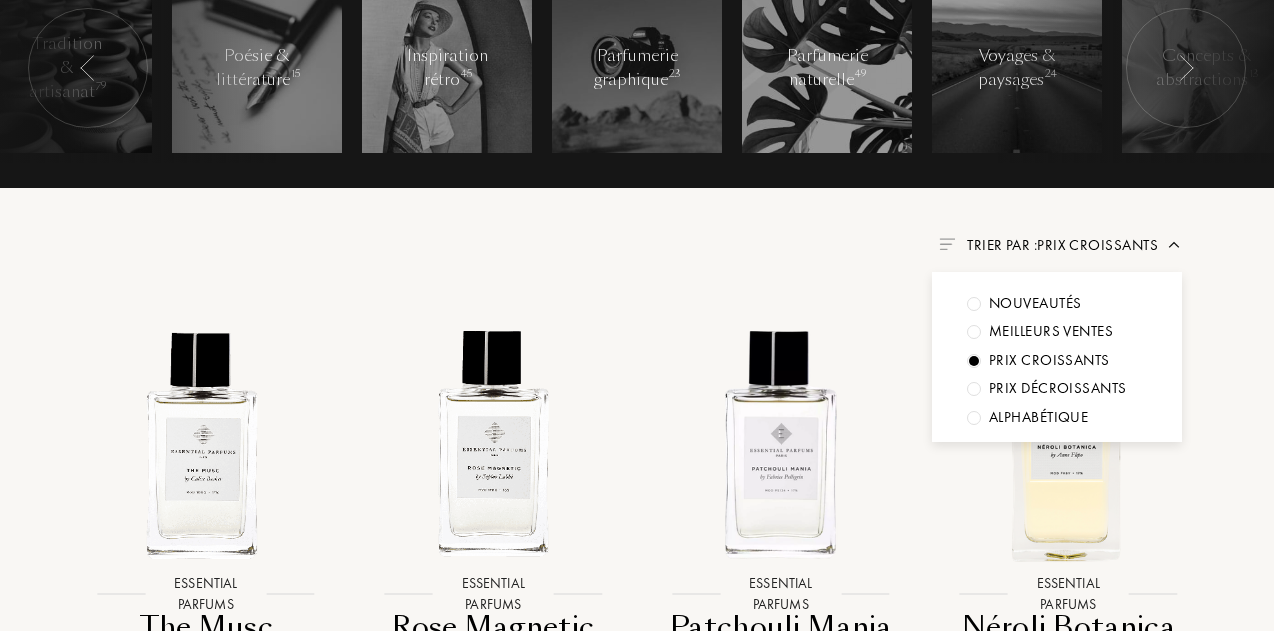 click on "Prix décroissants" at bounding box center [1035, 303] 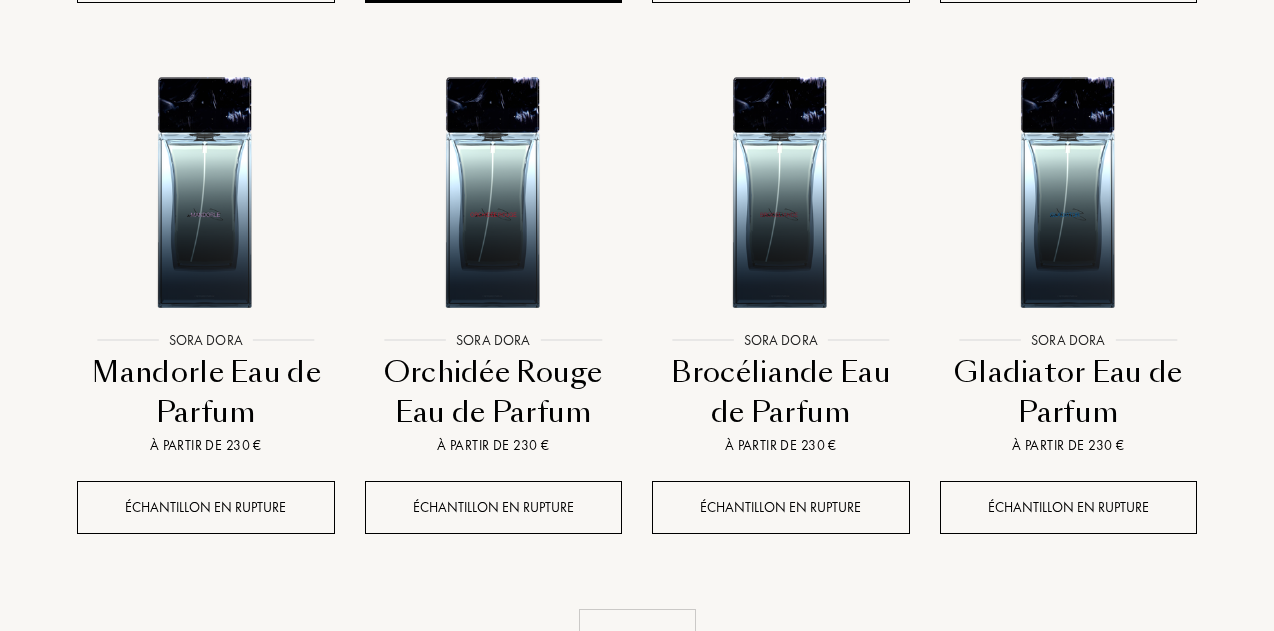 scroll, scrollTop: 2213, scrollLeft: 0, axis: vertical 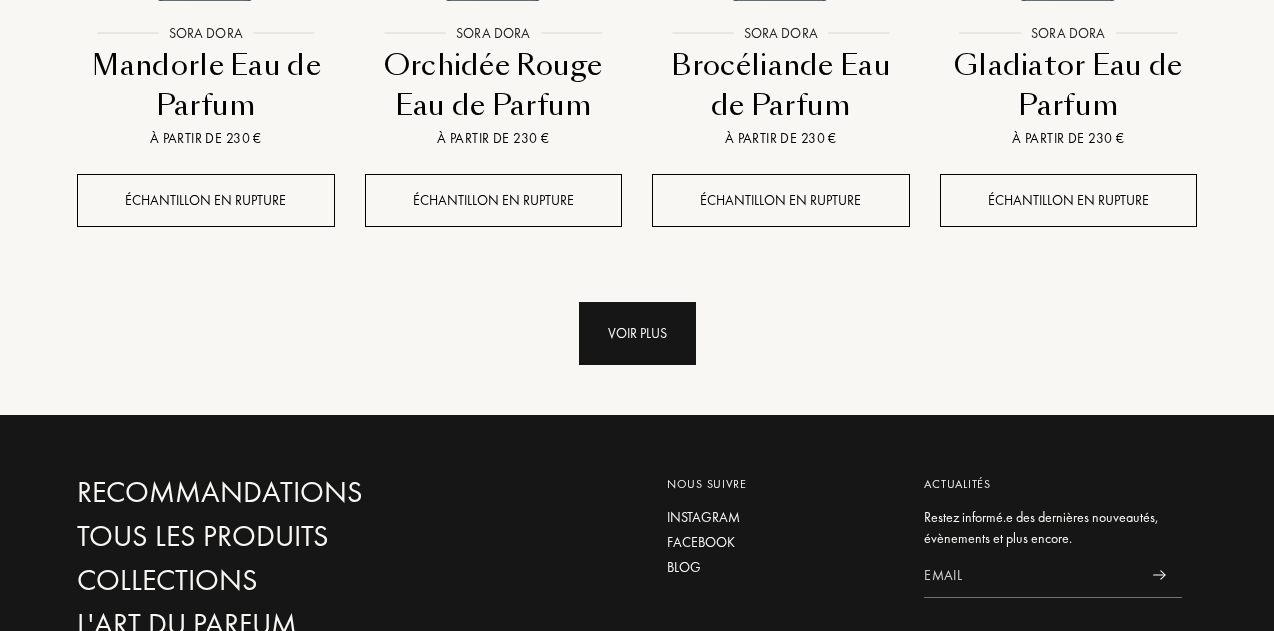 click on "Voir plus" at bounding box center (637, 333) 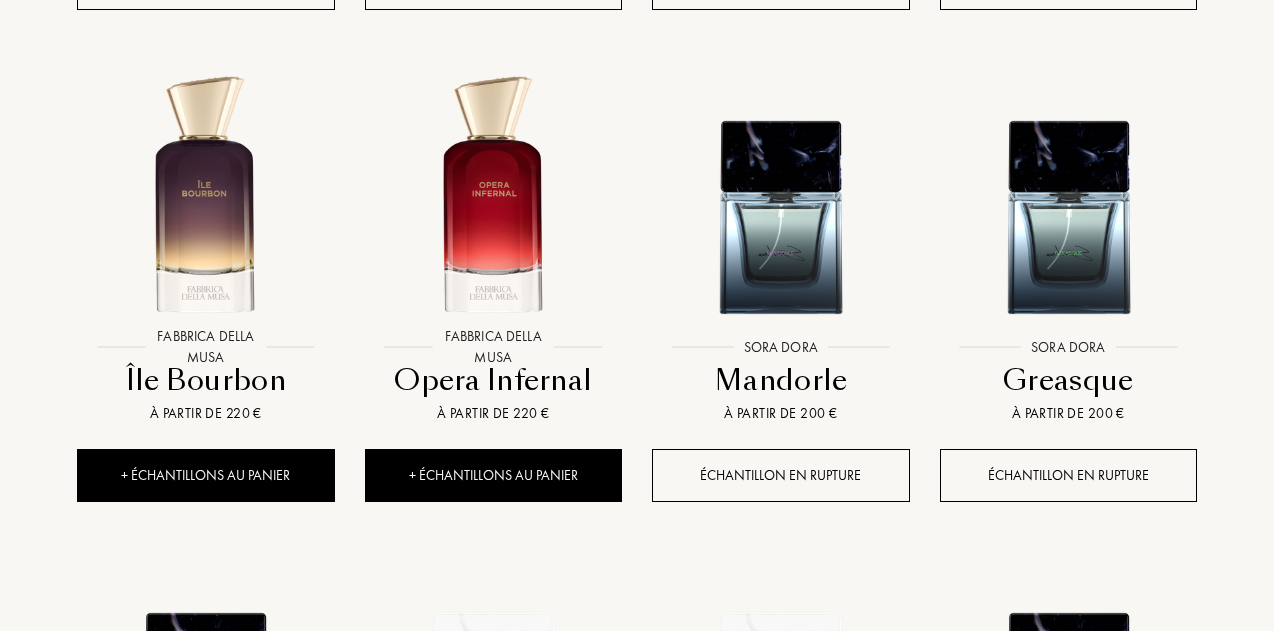 scroll, scrollTop: 2431, scrollLeft: 0, axis: vertical 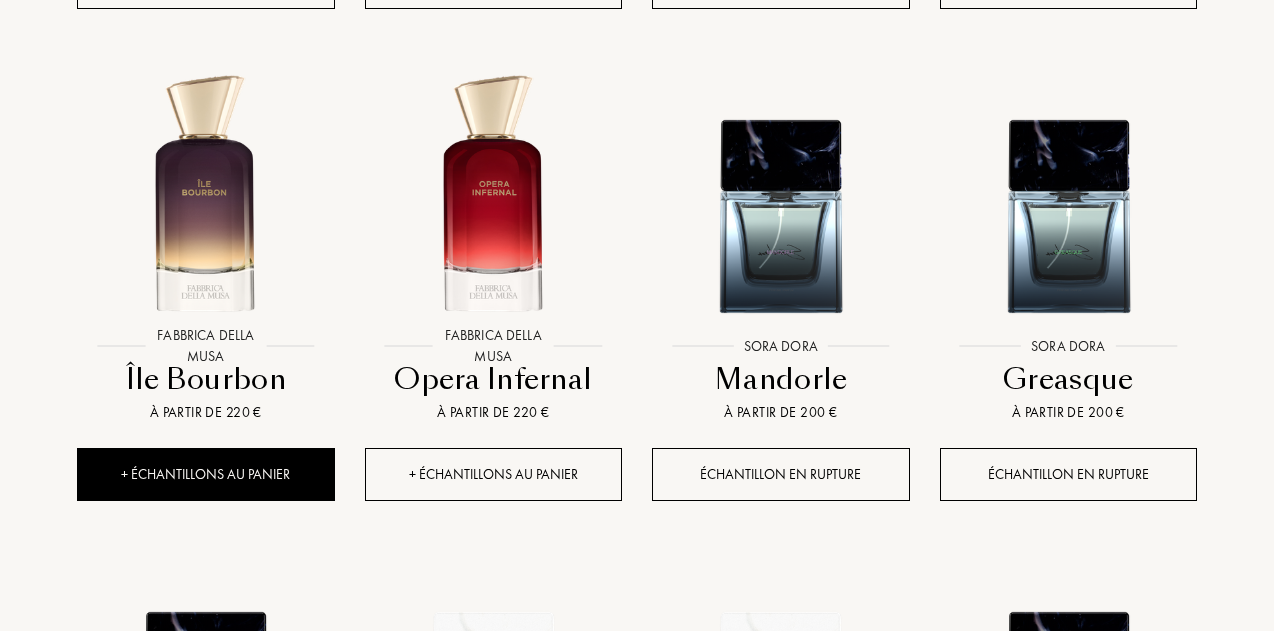 click on "+ Échantillons au panier" at bounding box center (494, 474) 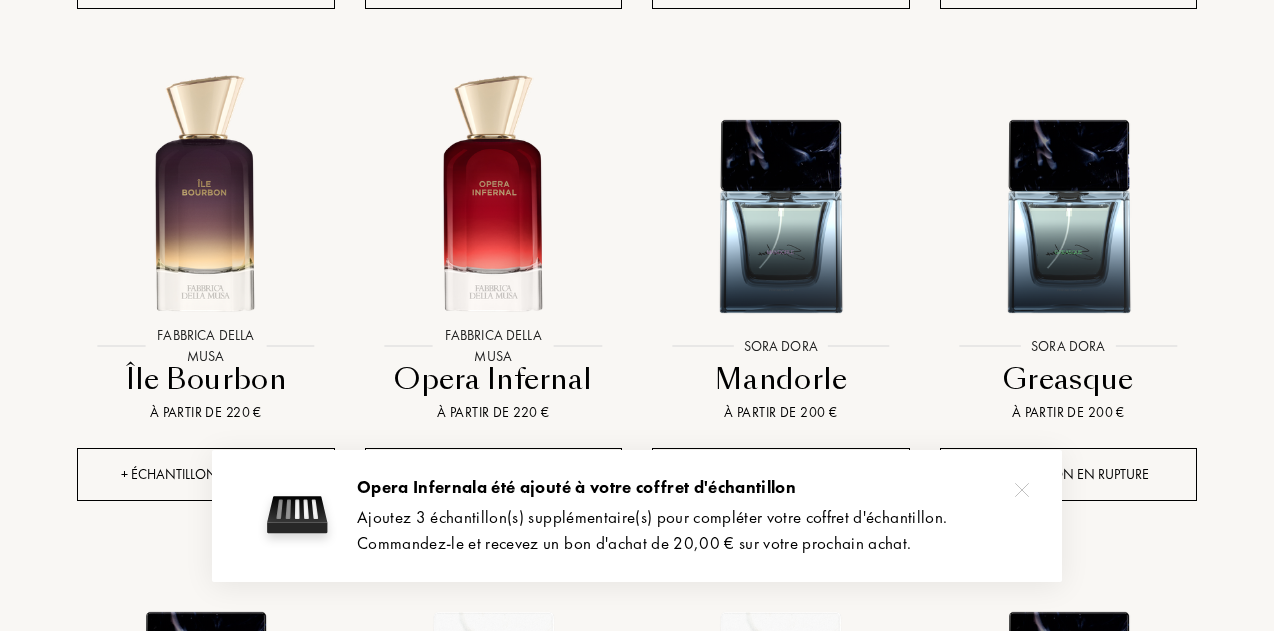 click on "+ Échantillons au panier" at bounding box center (206, 474) 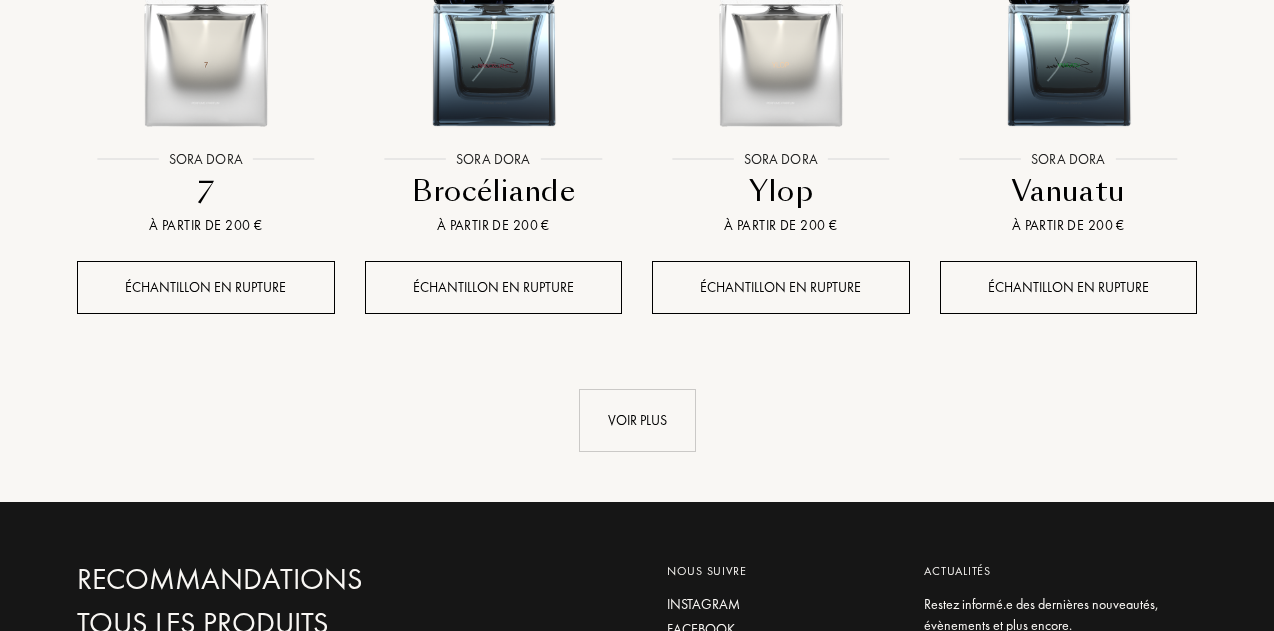 scroll, scrollTop: 3663, scrollLeft: 0, axis: vertical 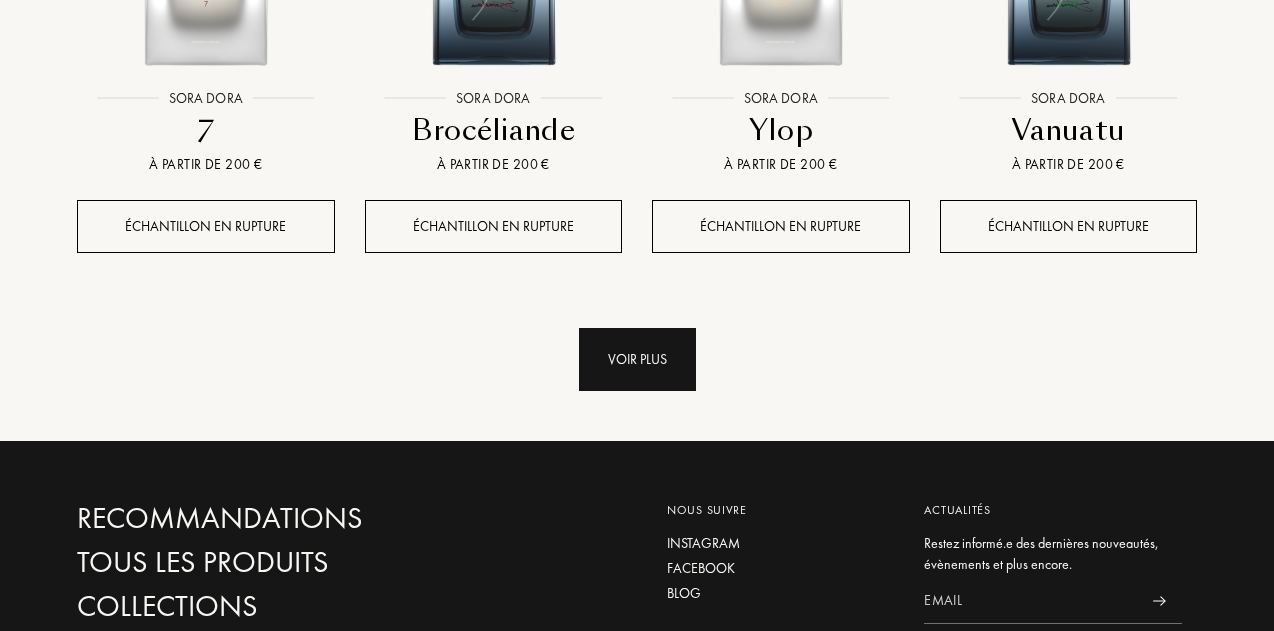 click on "Voir plus" at bounding box center (637, 359) 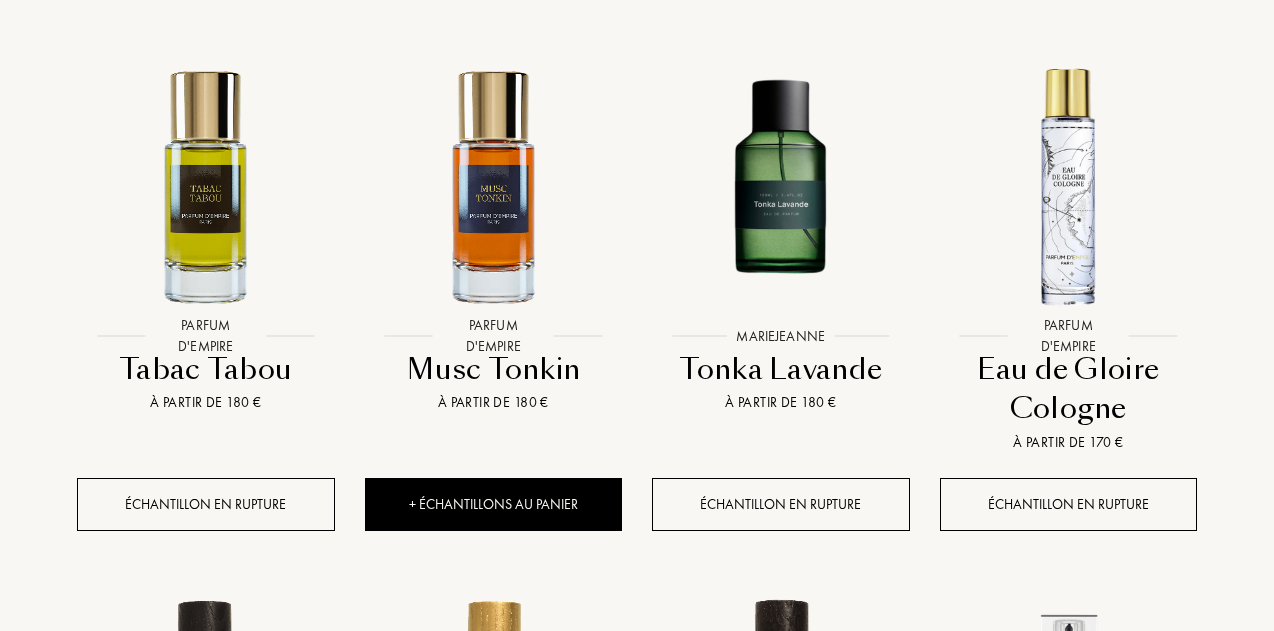 scroll, scrollTop: 4409, scrollLeft: 0, axis: vertical 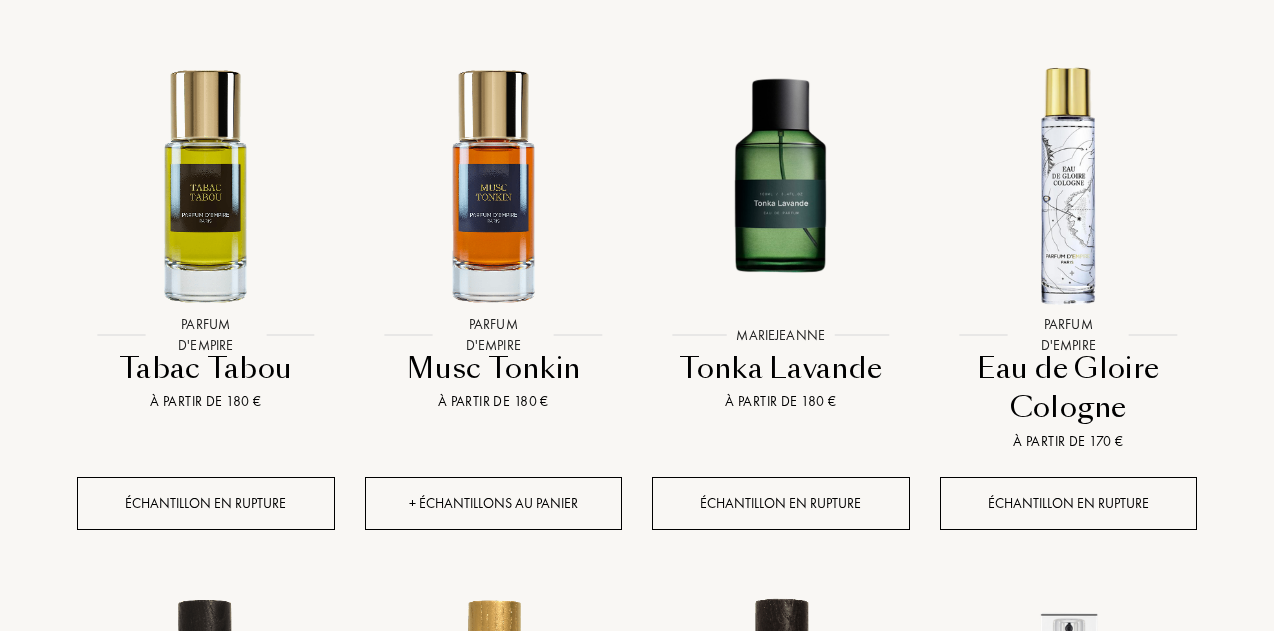 click on "+ Échantillons au panier" at bounding box center (494, 503) 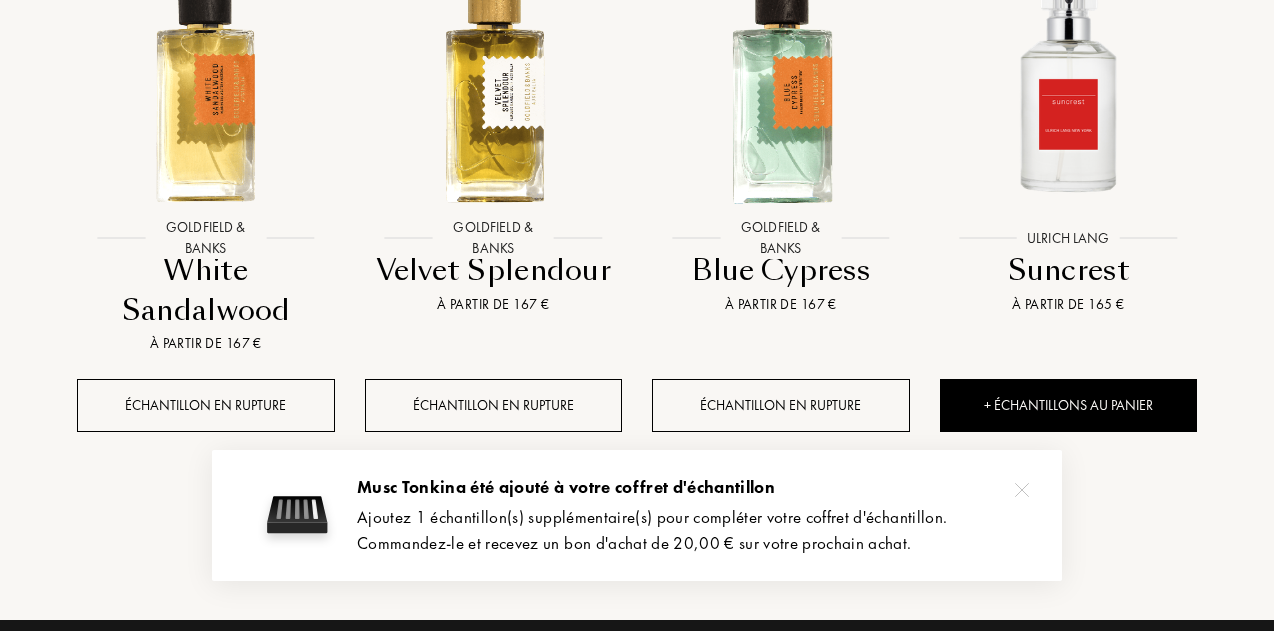 scroll, scrollTop: 5037, scrollLeft: 0, axis: vertical 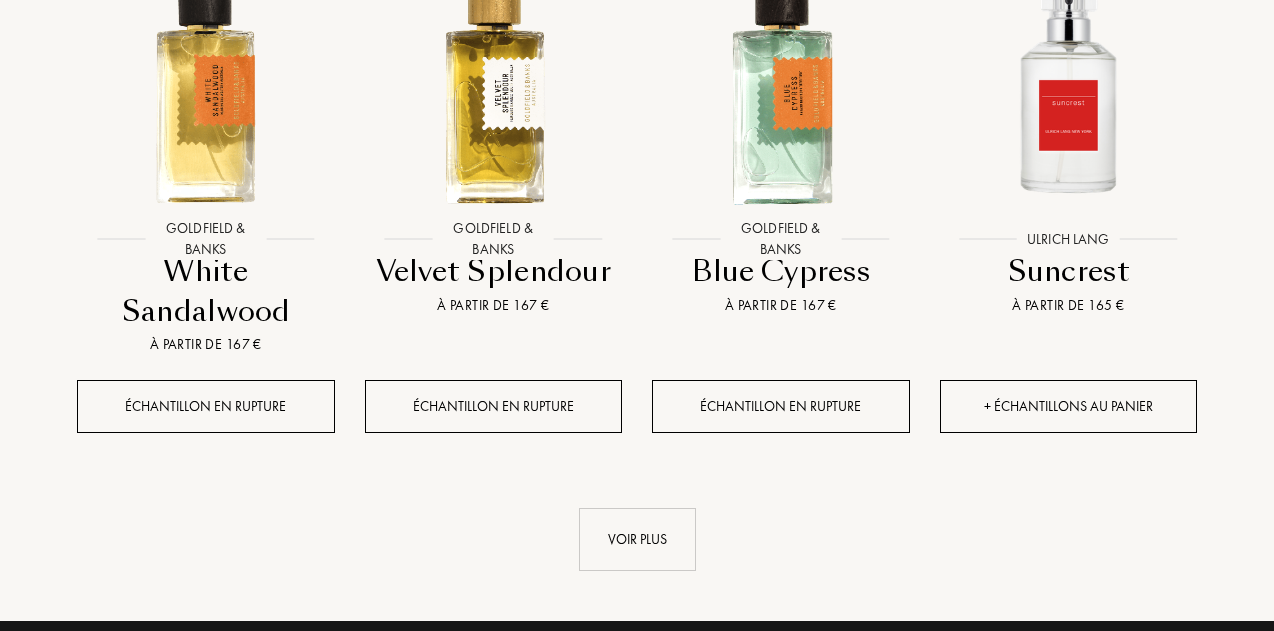 click on "+ Échantillons au panier" at bounding box center (1069, 406) 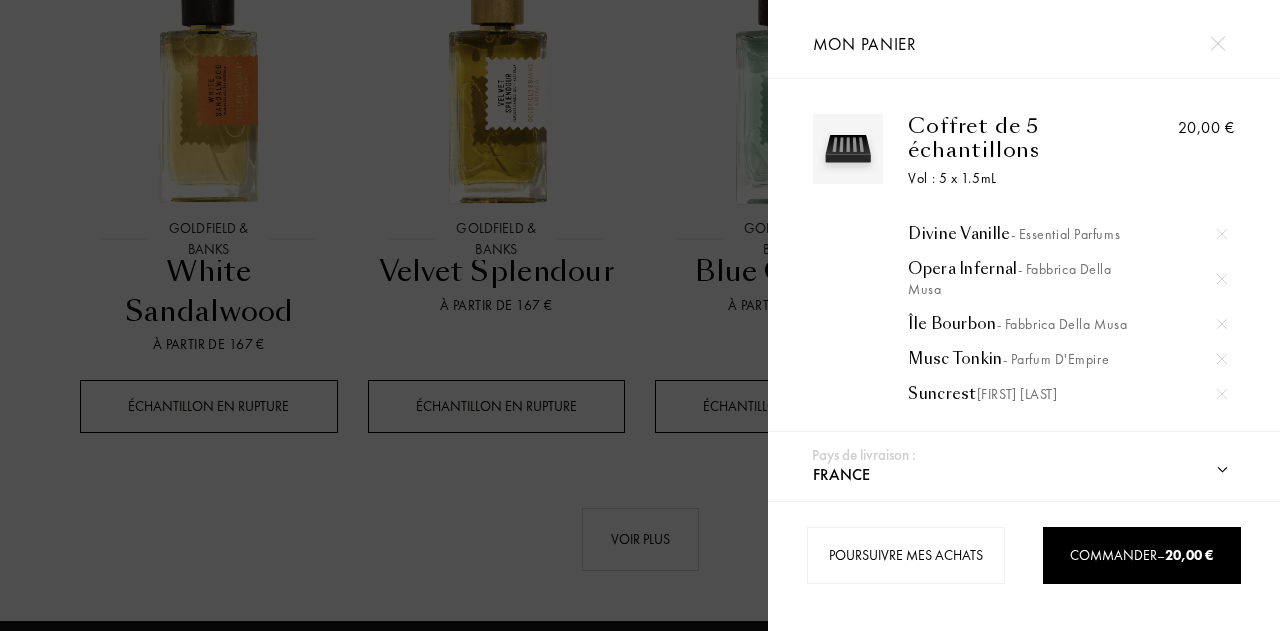 click at bounding box center [1222, 234] 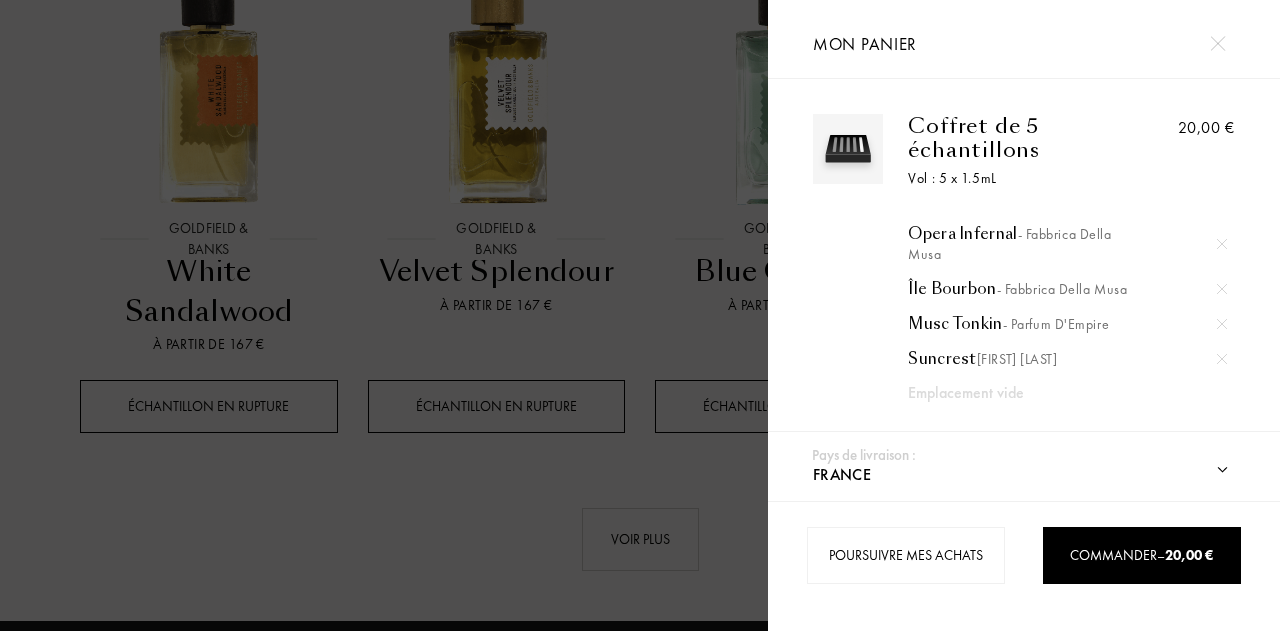 click at bounding box center [1217, 43] 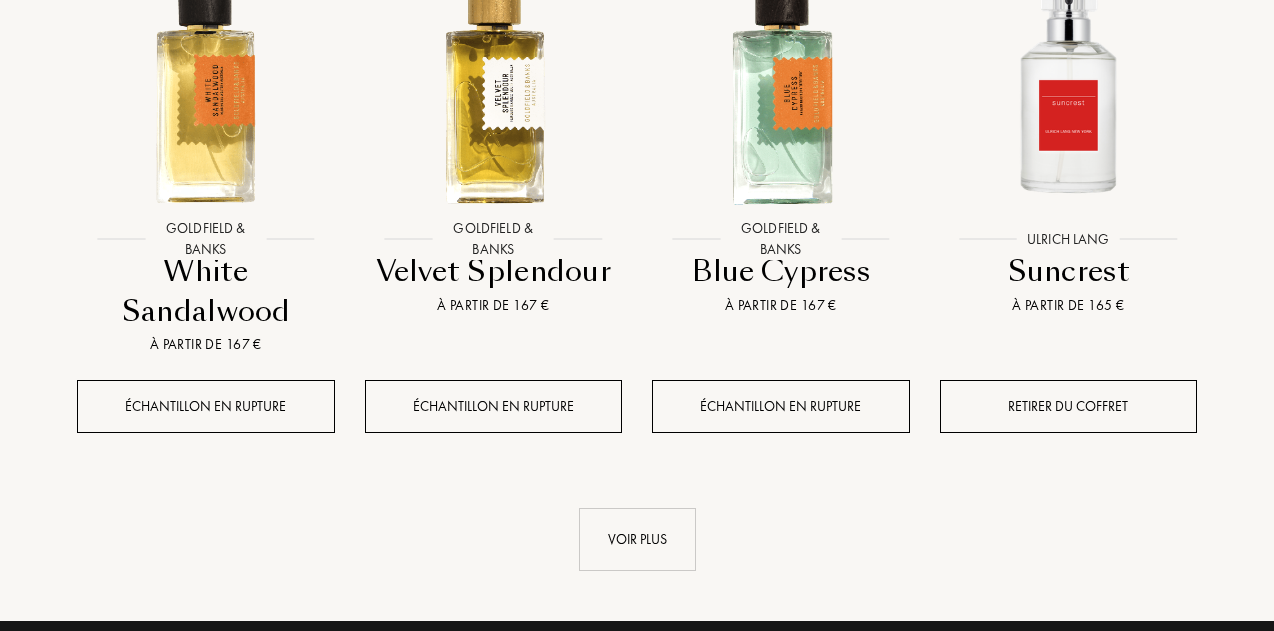 click on "Voir plus" at bounding box center [637, 539] 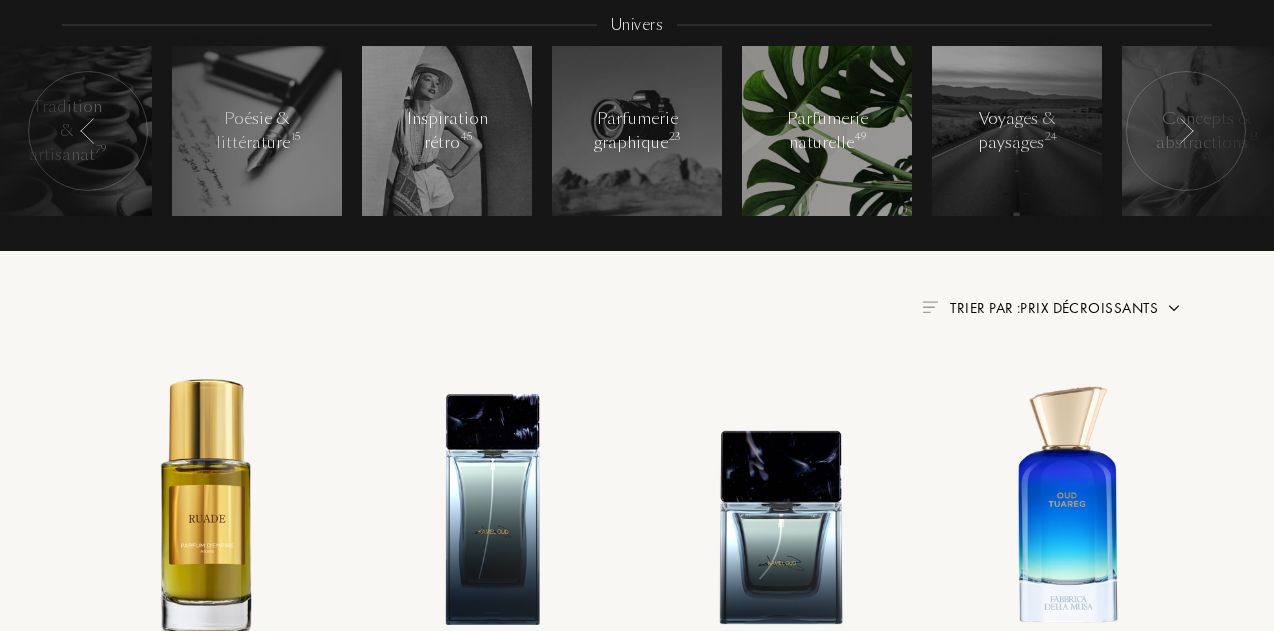 scroll, scrollTop: 651, scrollLeft: 0, axis: vertical 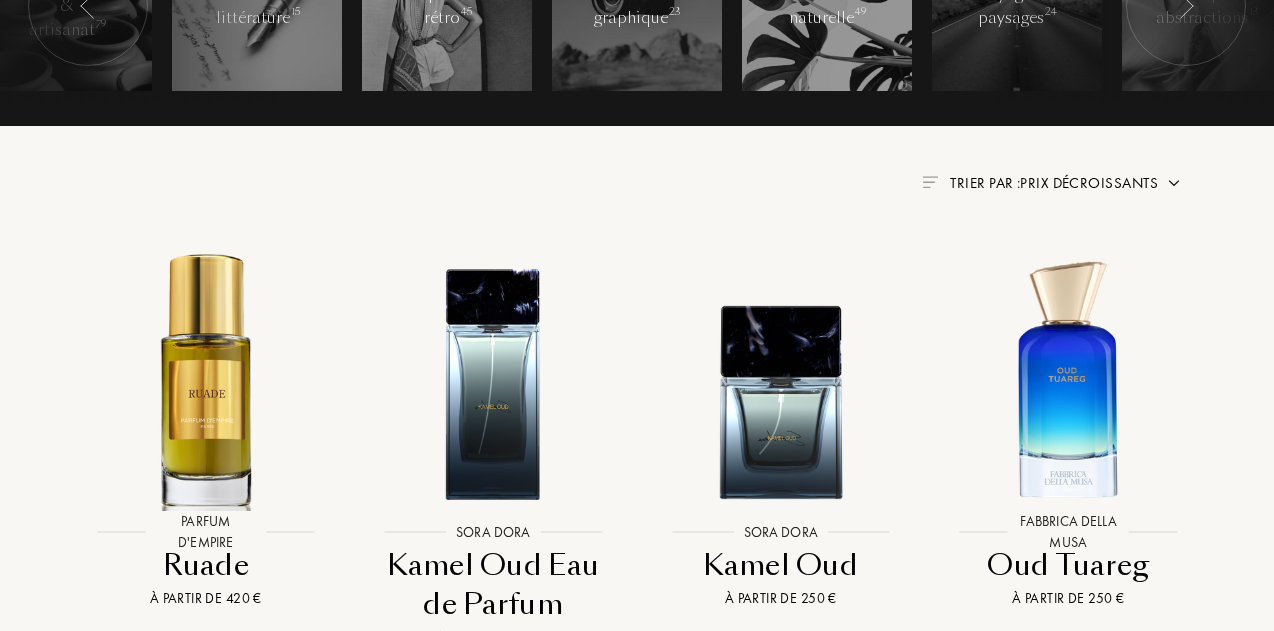 click on "Trier par :  Prix décroissants" at bounding box center [1054, 183] 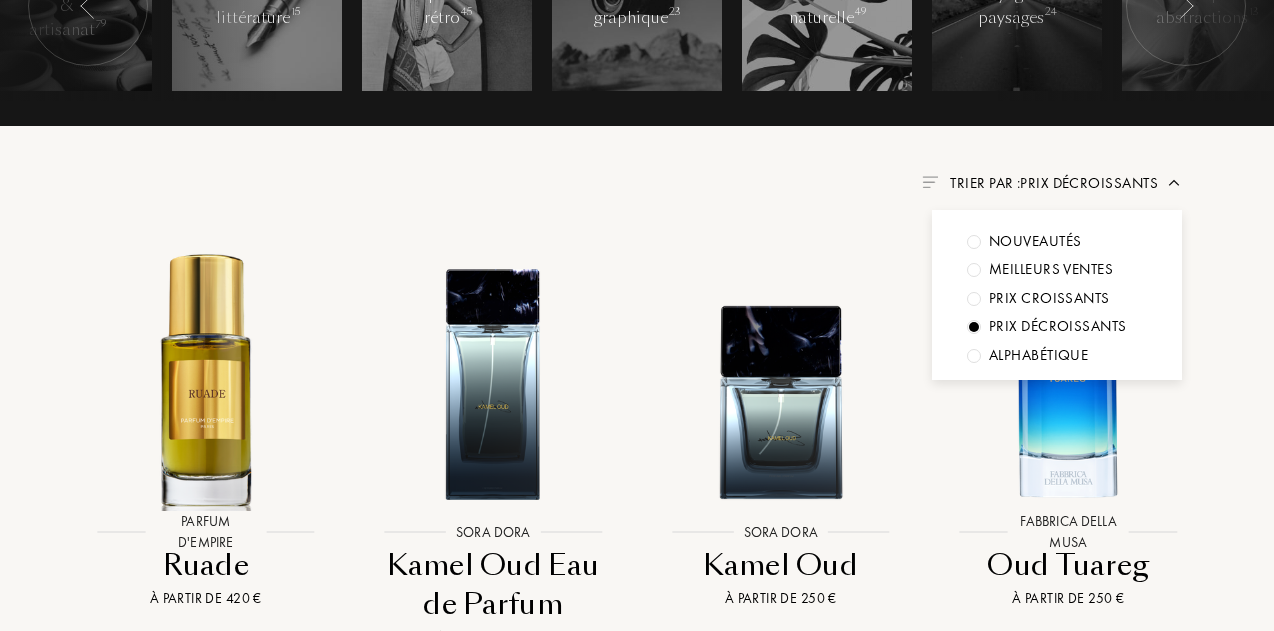 click on "Trier par :  Prix décroissants" at bounding box center [1054, 183] 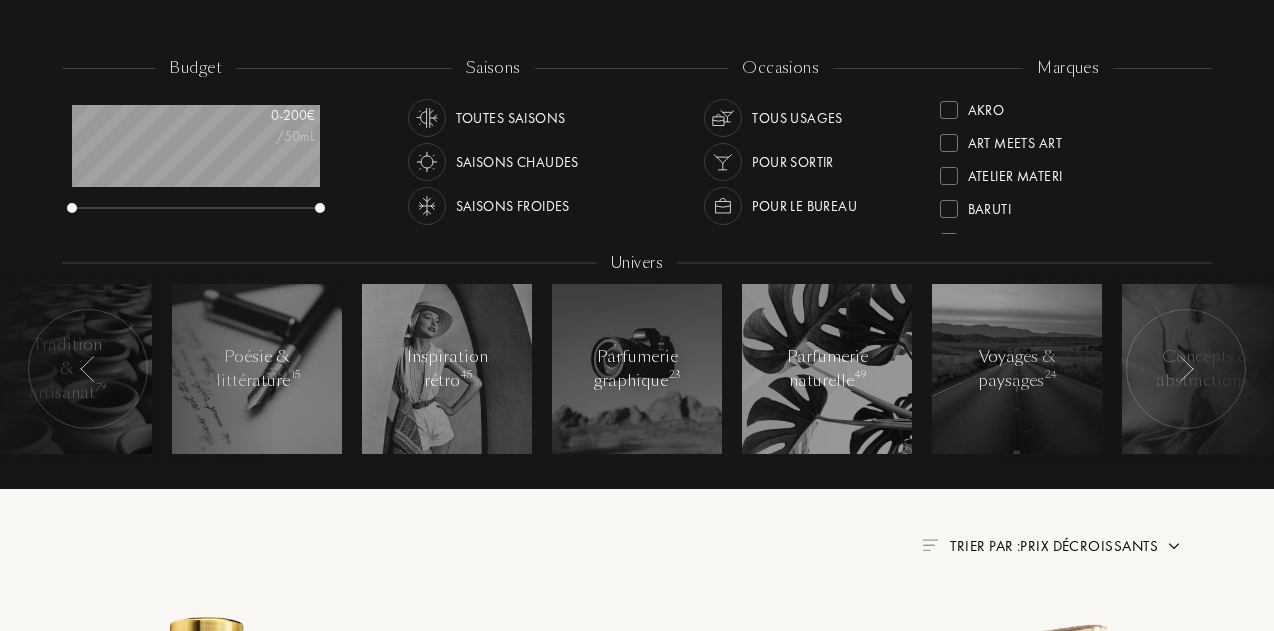 scroll, scrollTop: 0, scrollLeft: 0, axis: both 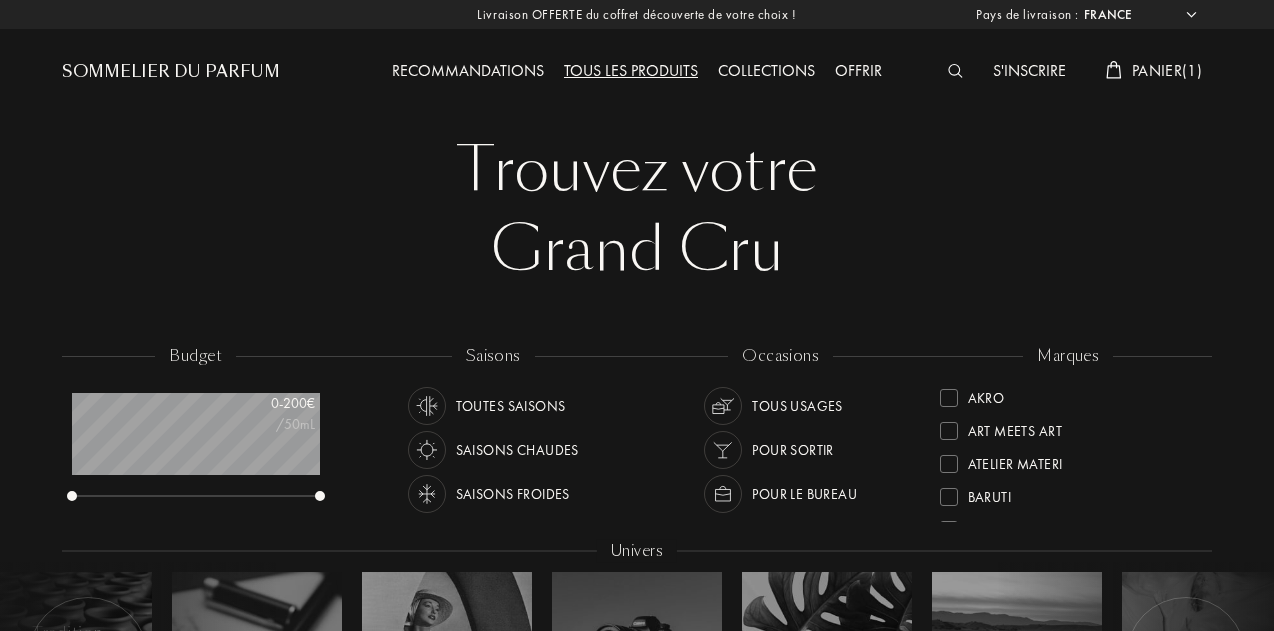click on "Collections" at bounding box center (766, 72) 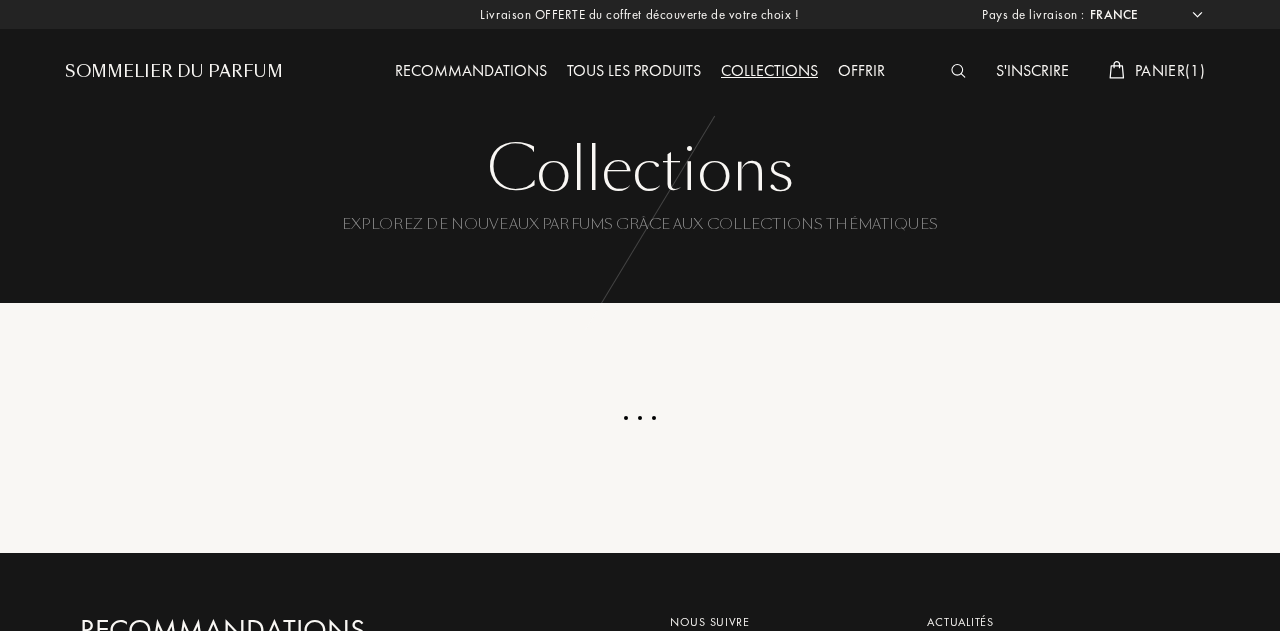 select on "FR" 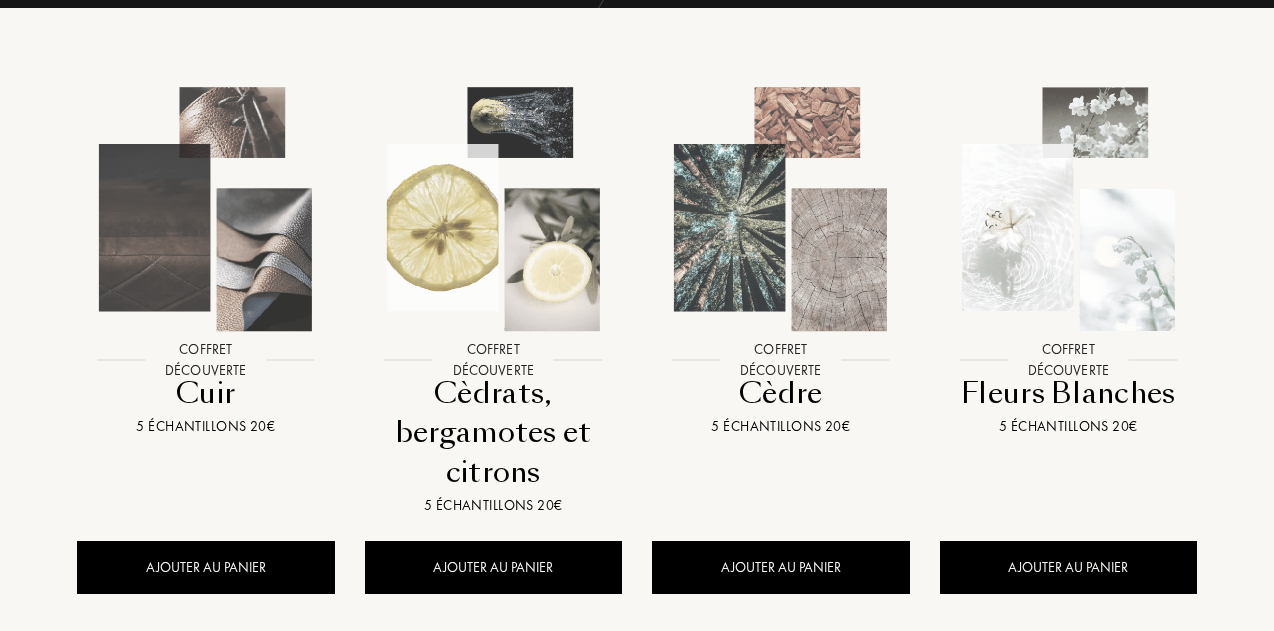 scroll, scrollTop: 0, scrollLeft: 0, axis: both 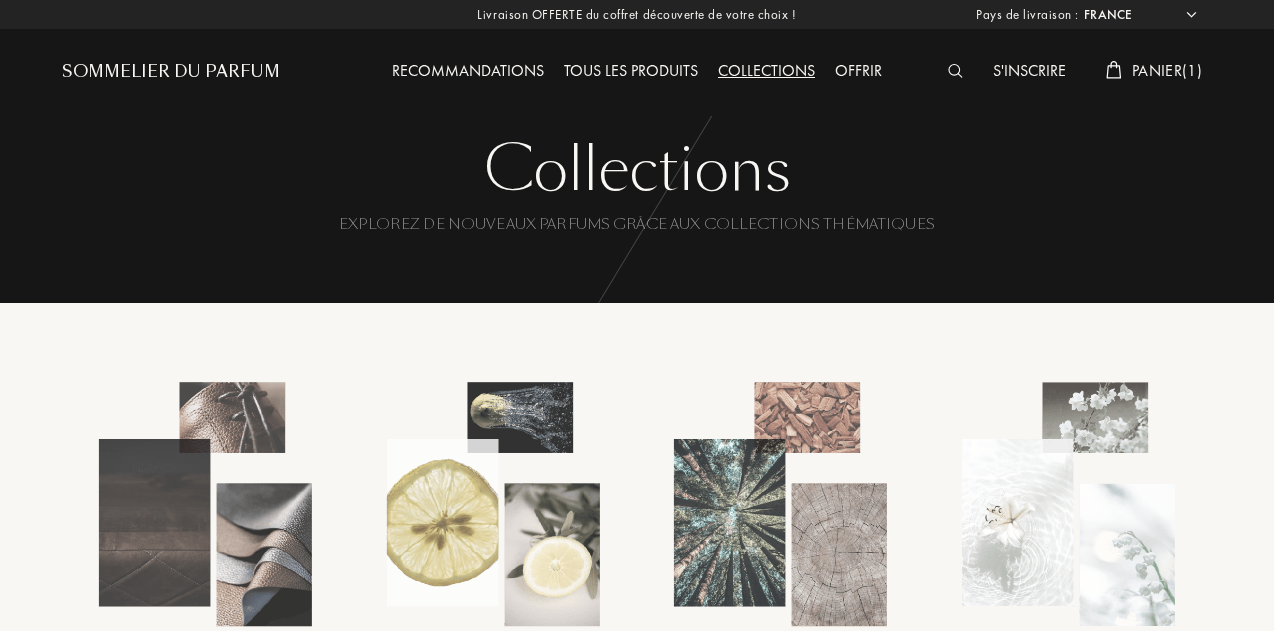 click on "Sommelier du Parfum" at bounding box center (171, 72) 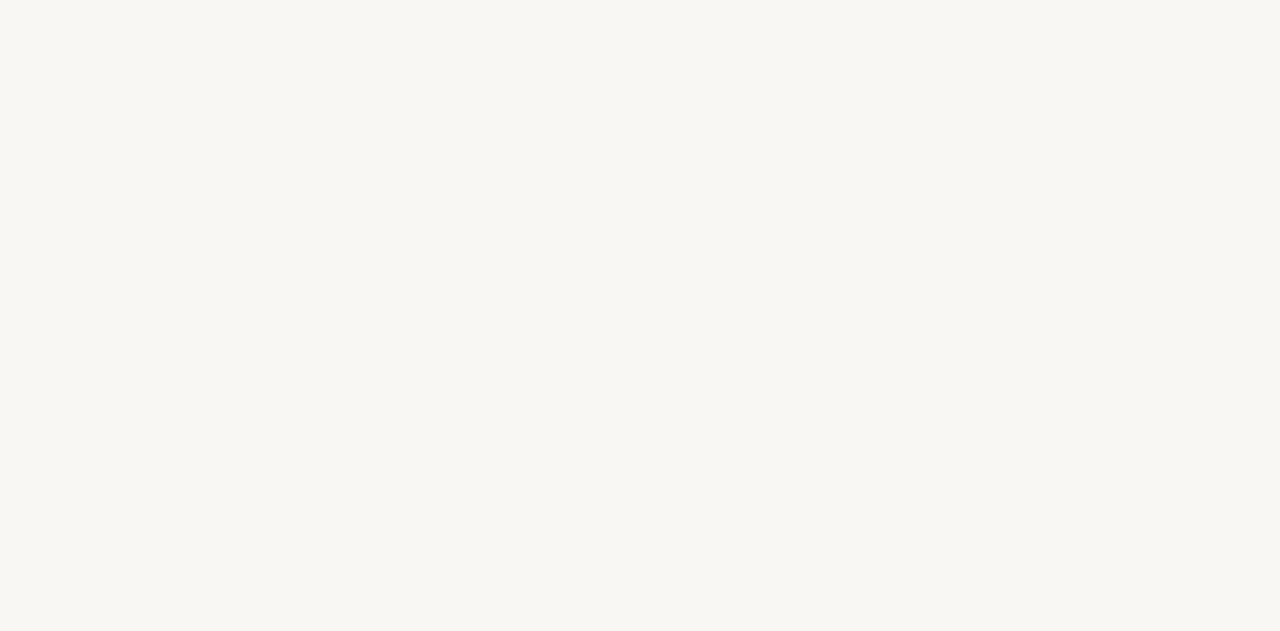 scroll, scrollTop: 0, scrollLeft: 0, axis: both 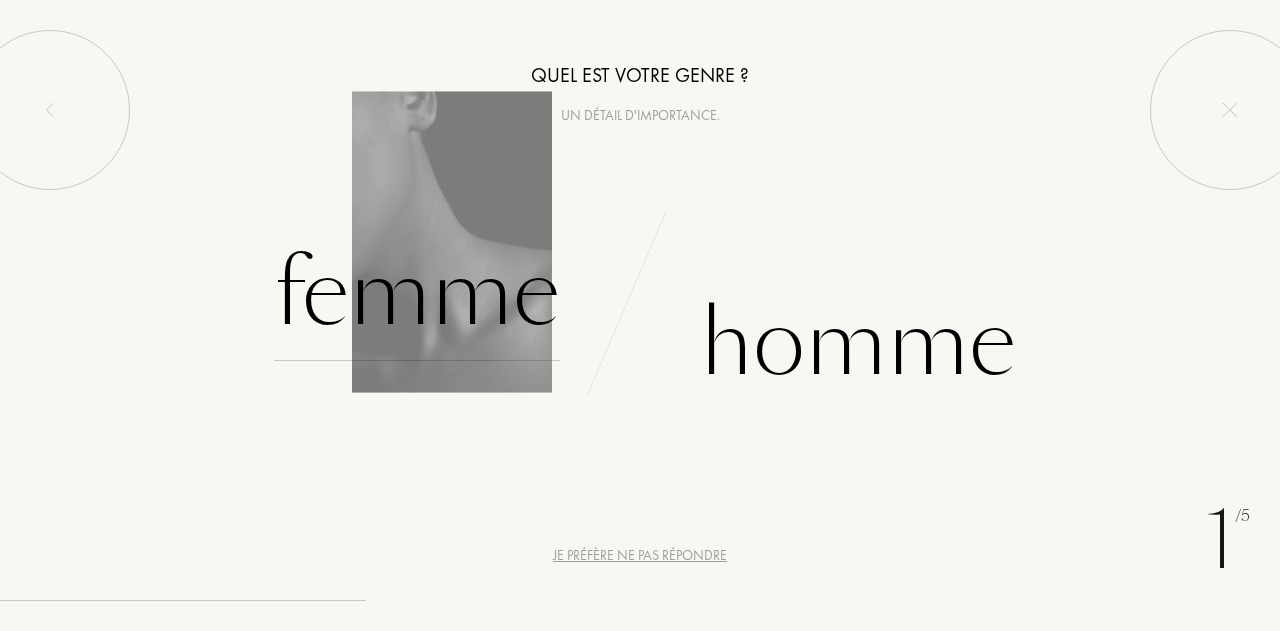 click on "Femme" at bounding box center [417, 293] 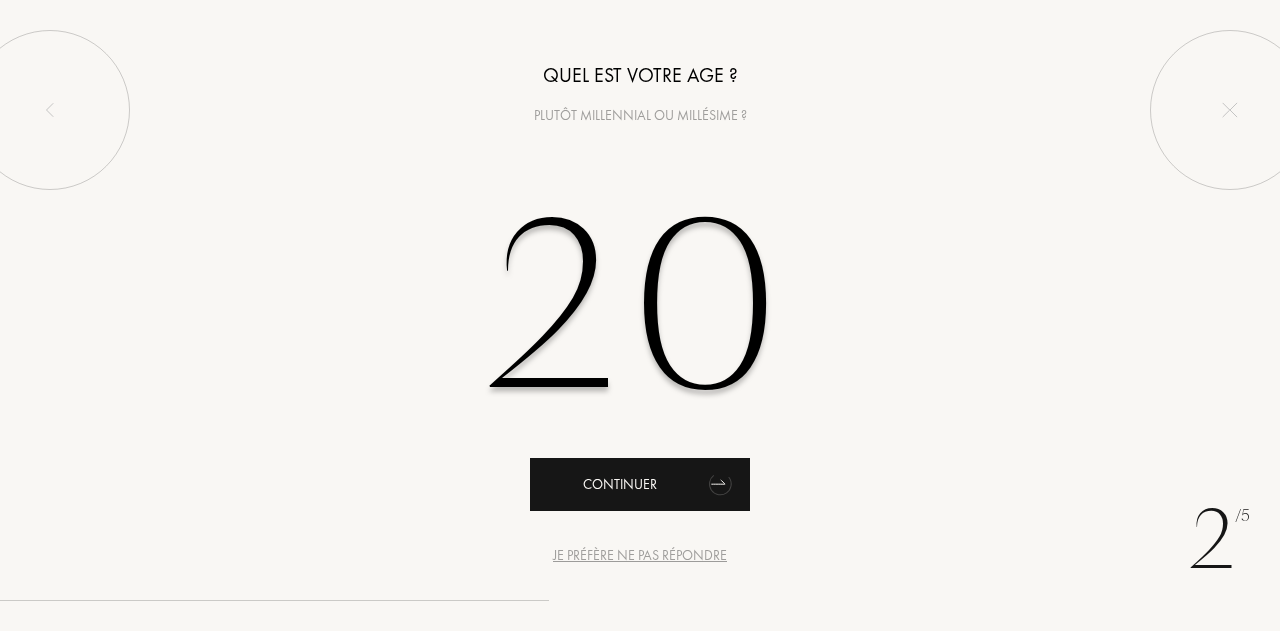 type on "20" 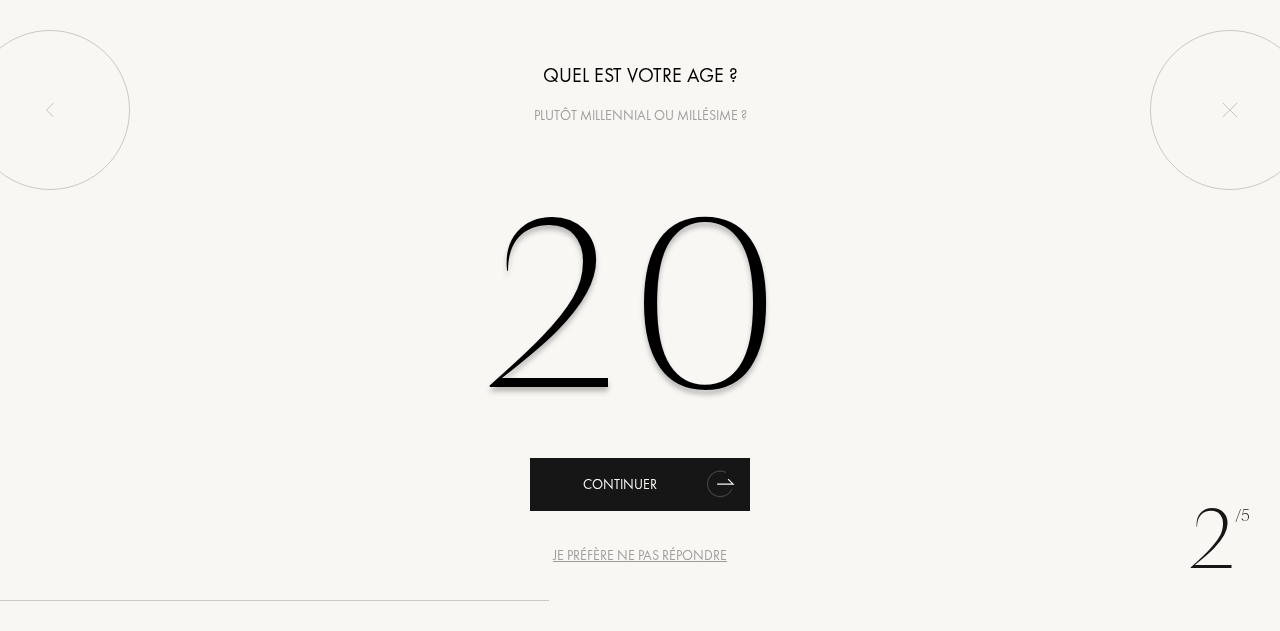 click on "Continuer" at bounding box center [640, 484] 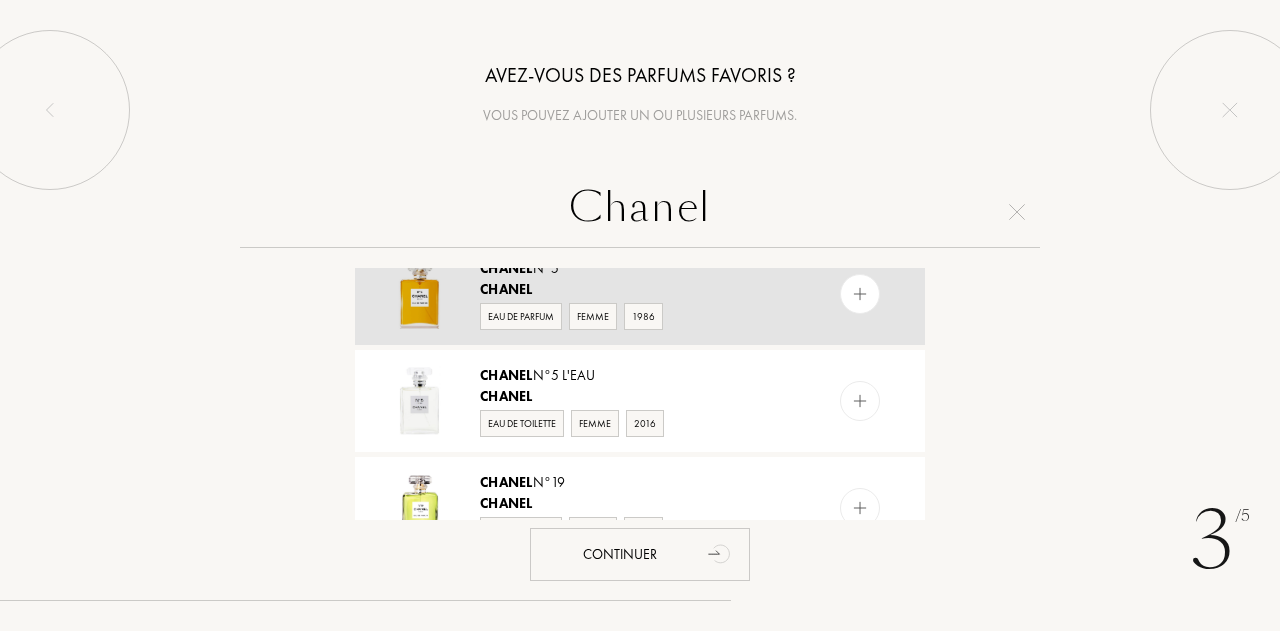 scroll, scrollTop: 0, scrollLeft: 0, axis: both 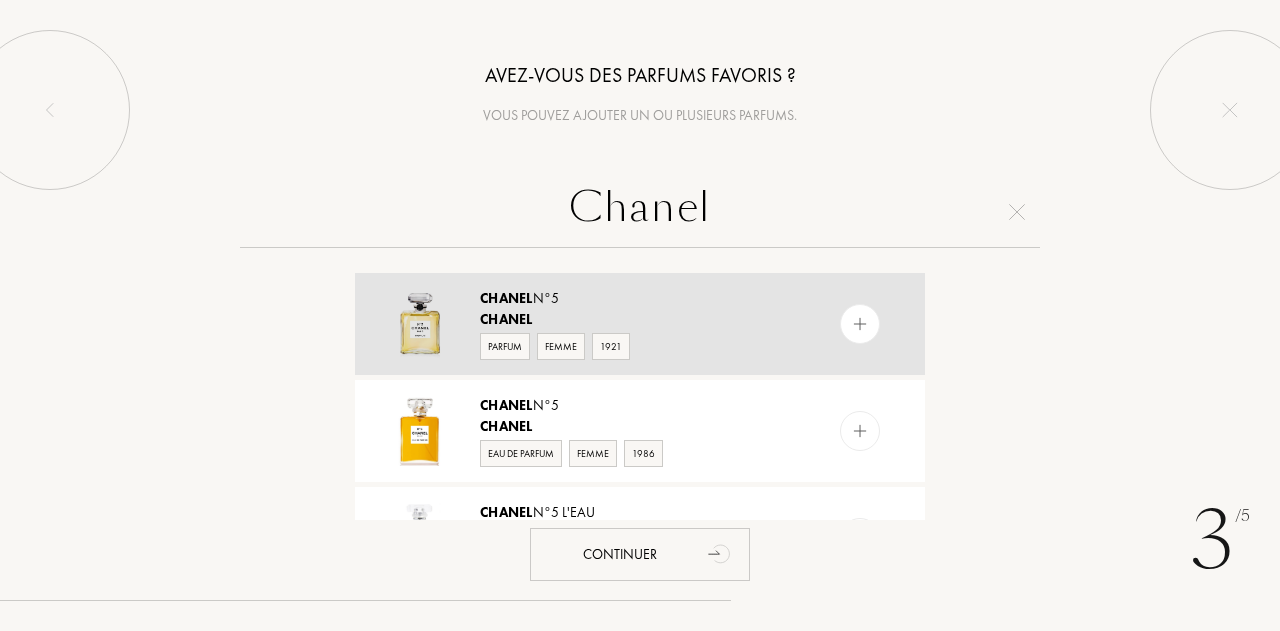 type on "Chanel" 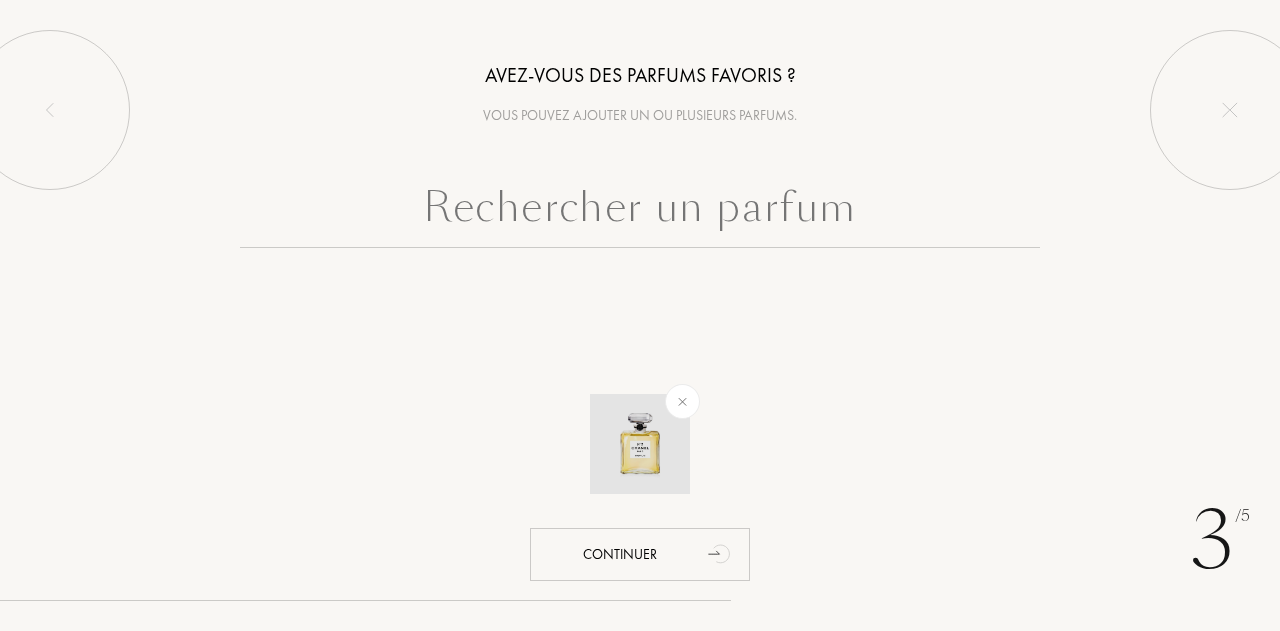 click at bounding box center [682, 401] 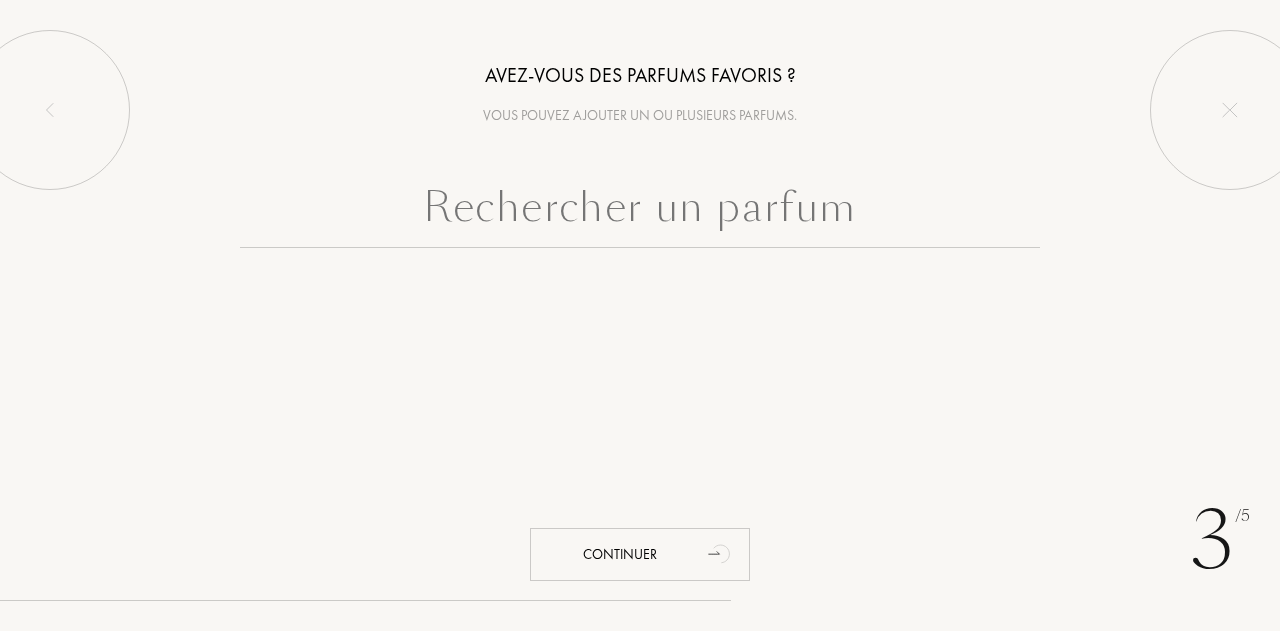 click at bounding box center (640, 212) 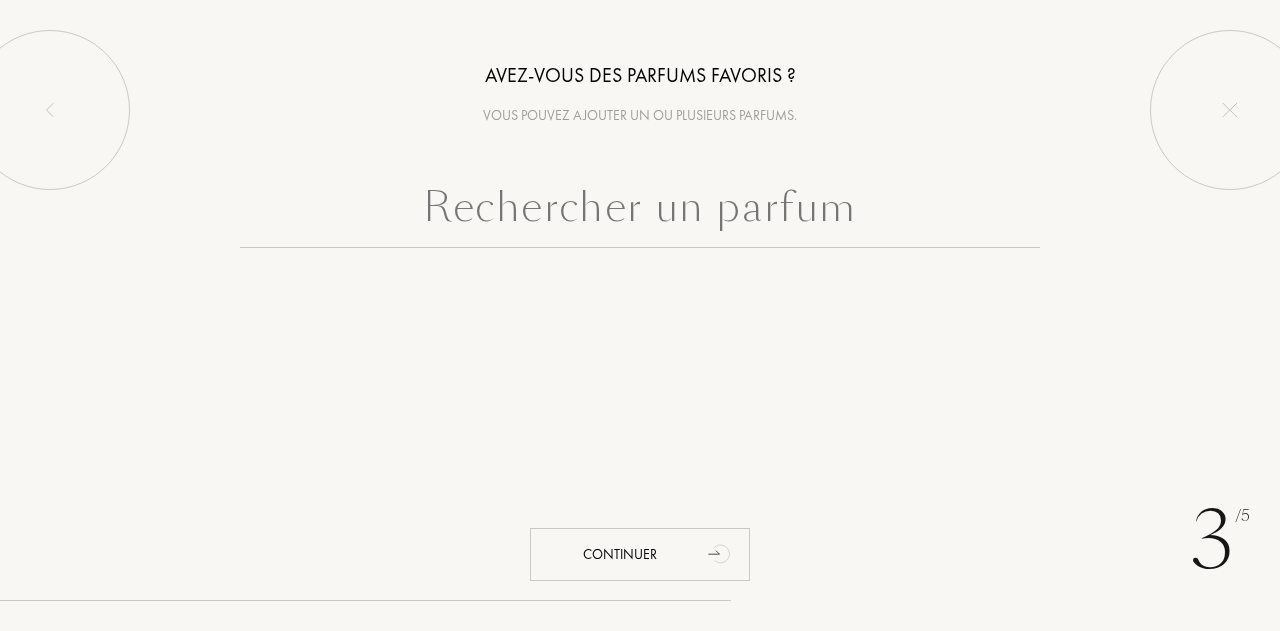 type on "C" 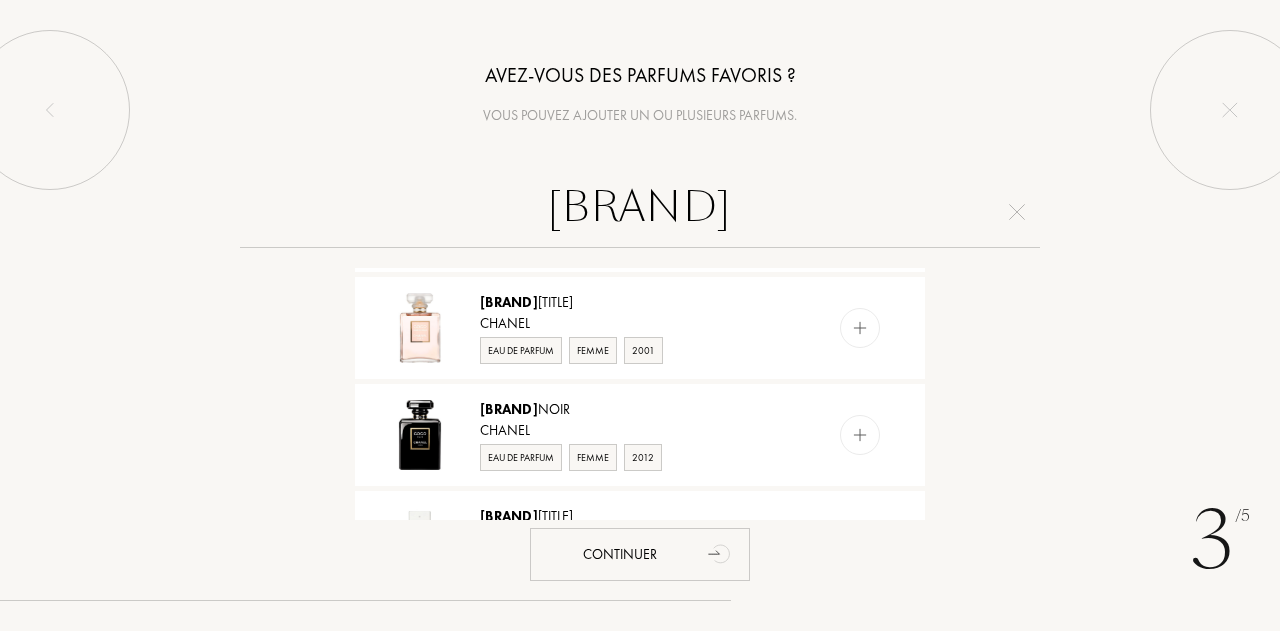 scroll, scrollTop: 639, scrollLeft: 0, axis: vertical 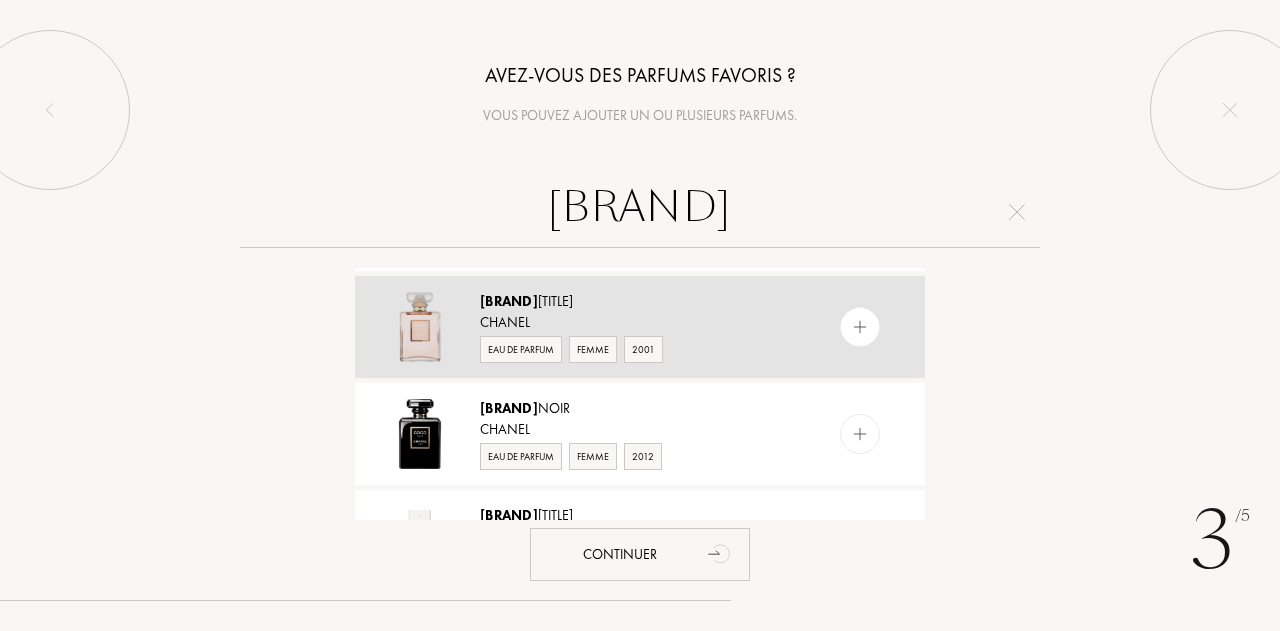 type on "Coco" 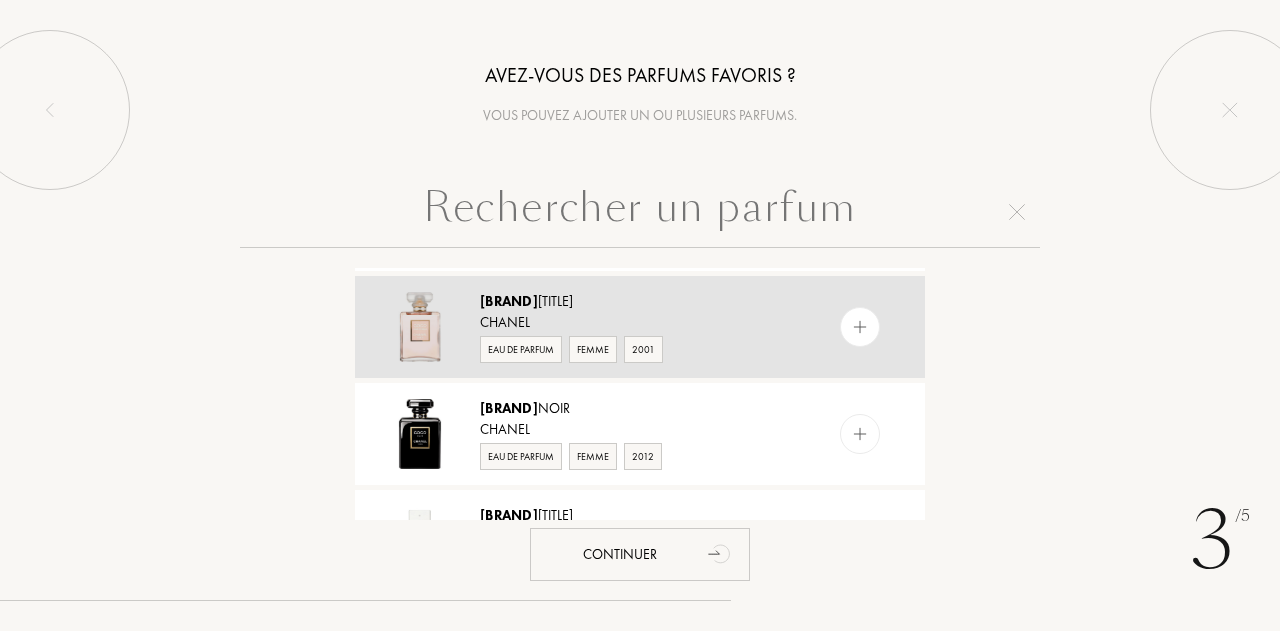 scroll, scrollTop: 0, scrollLeft: 0, axis: both 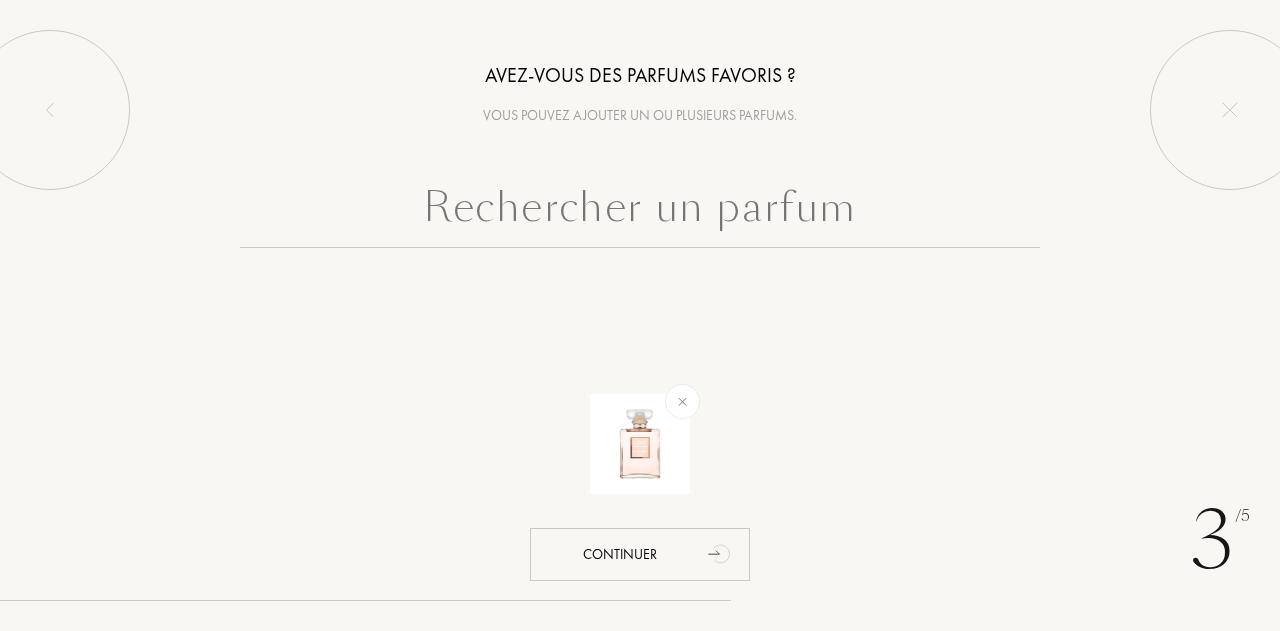 click at bounding box center (640, 212) 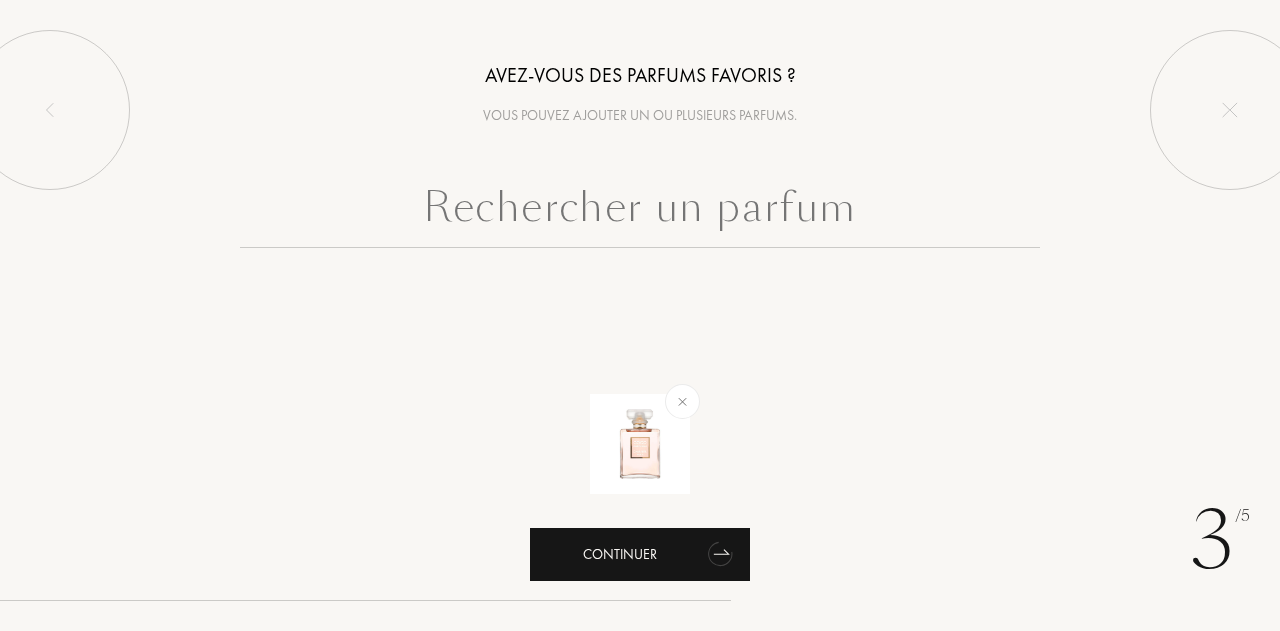 click on "Continuer" at bounding box center (640, 554) 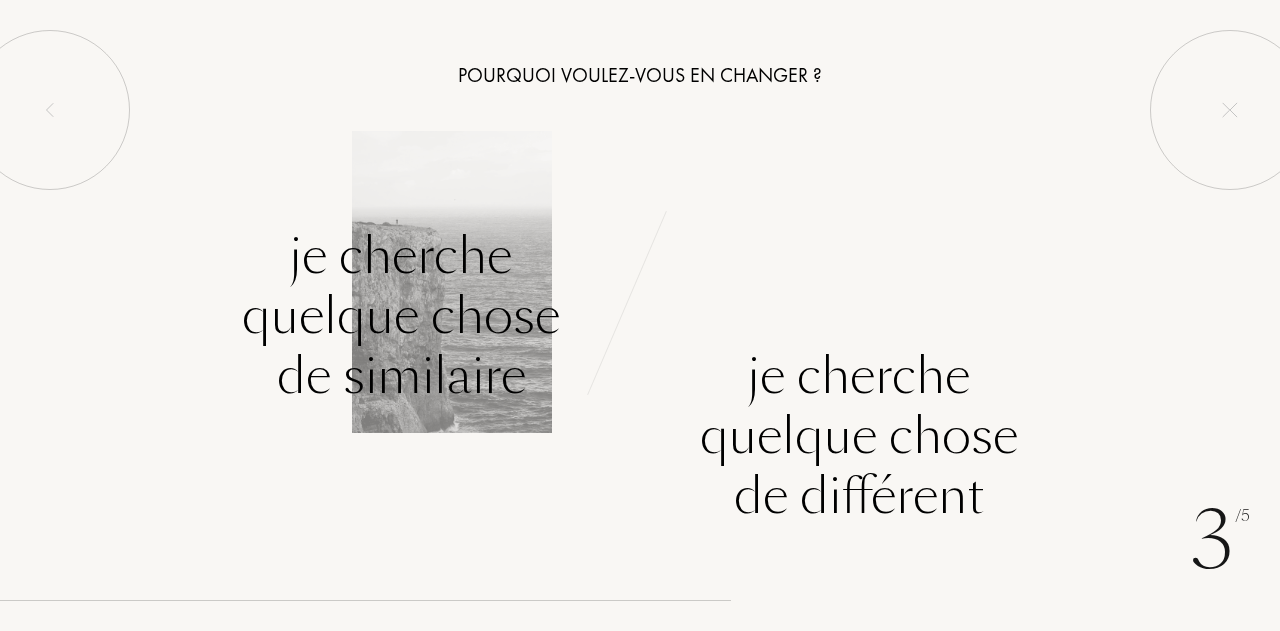 click on "Je cherche
quelque chose
de similaire" at bounding box center (401, 316) 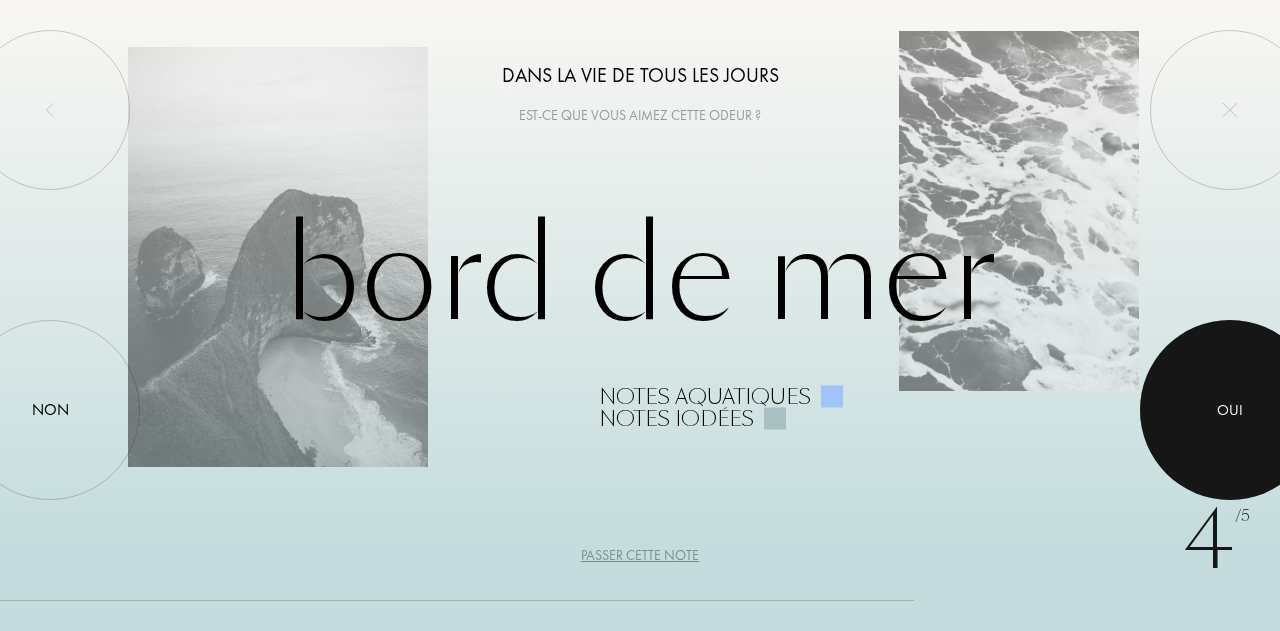 click at bounding box center [1230, 410] 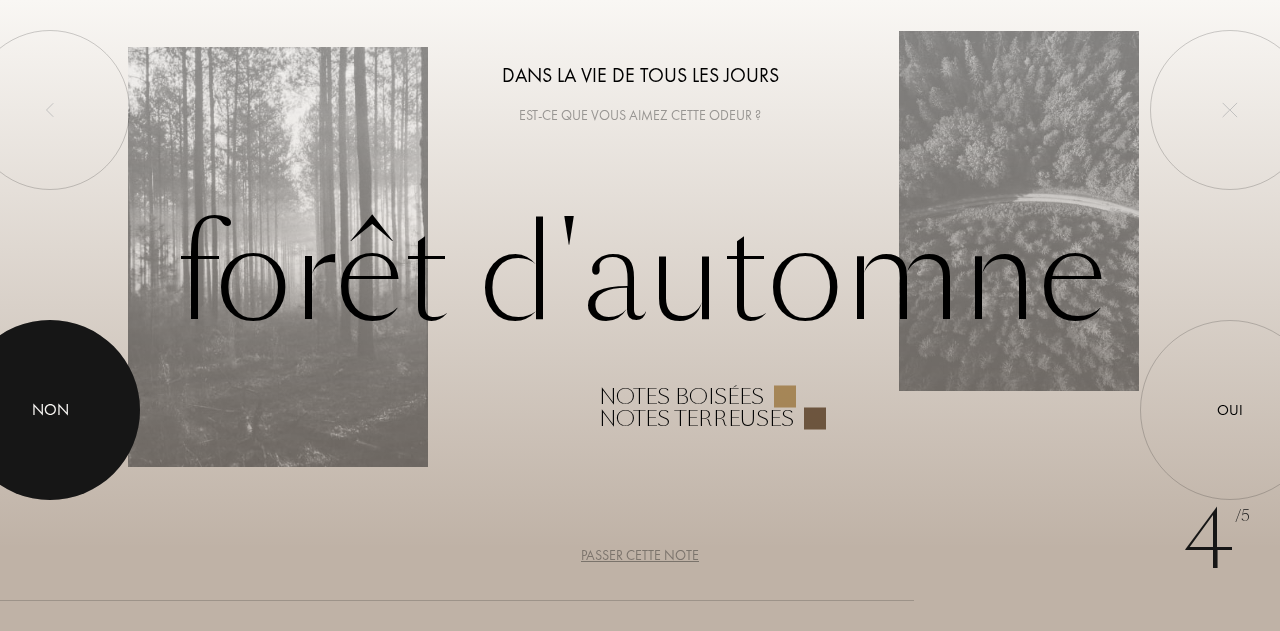 click at bounding box center [50, 410] 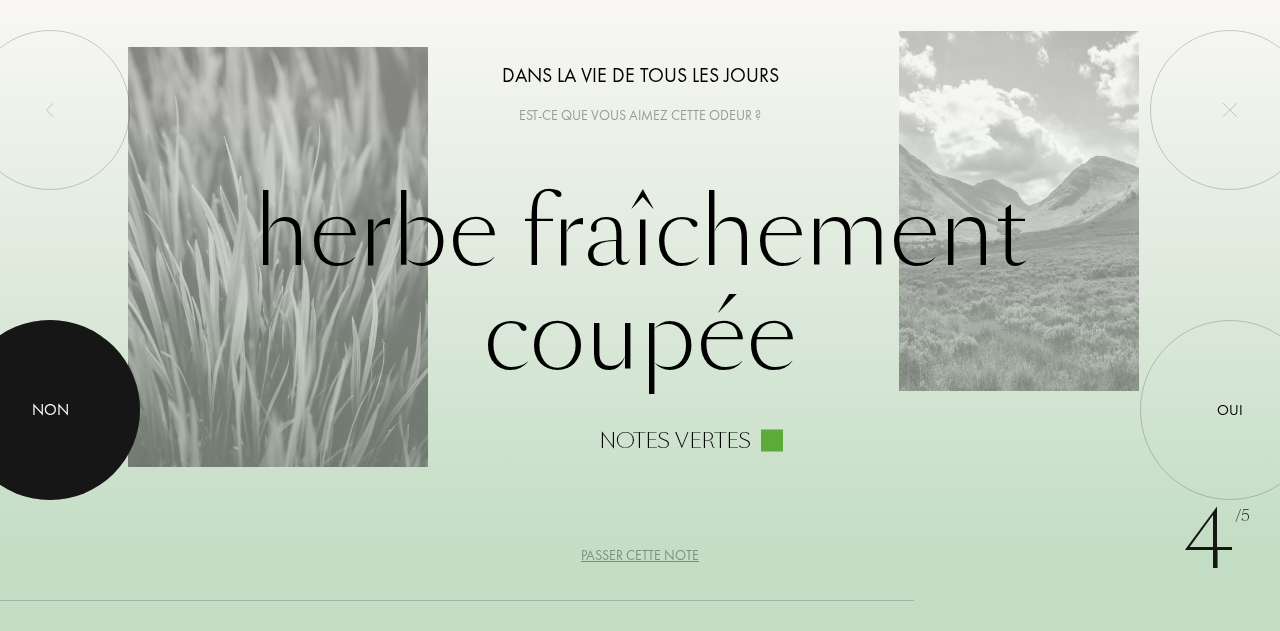 click at bounding box center (50, 410) 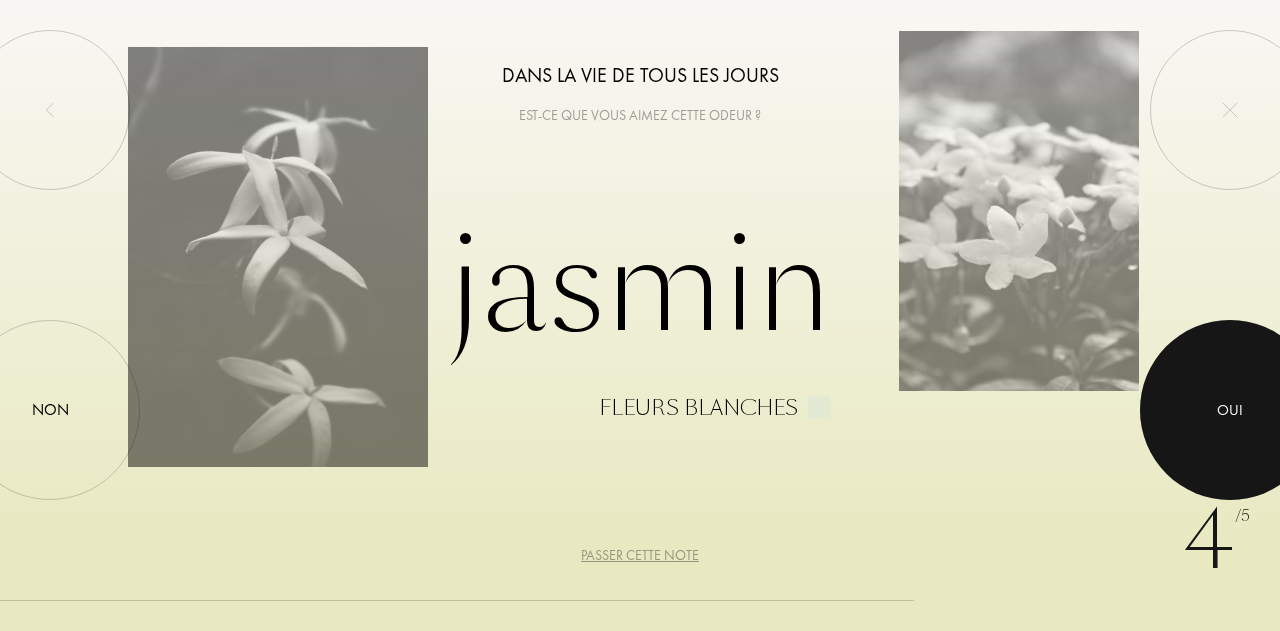 click at bounding box center [1230, 410] 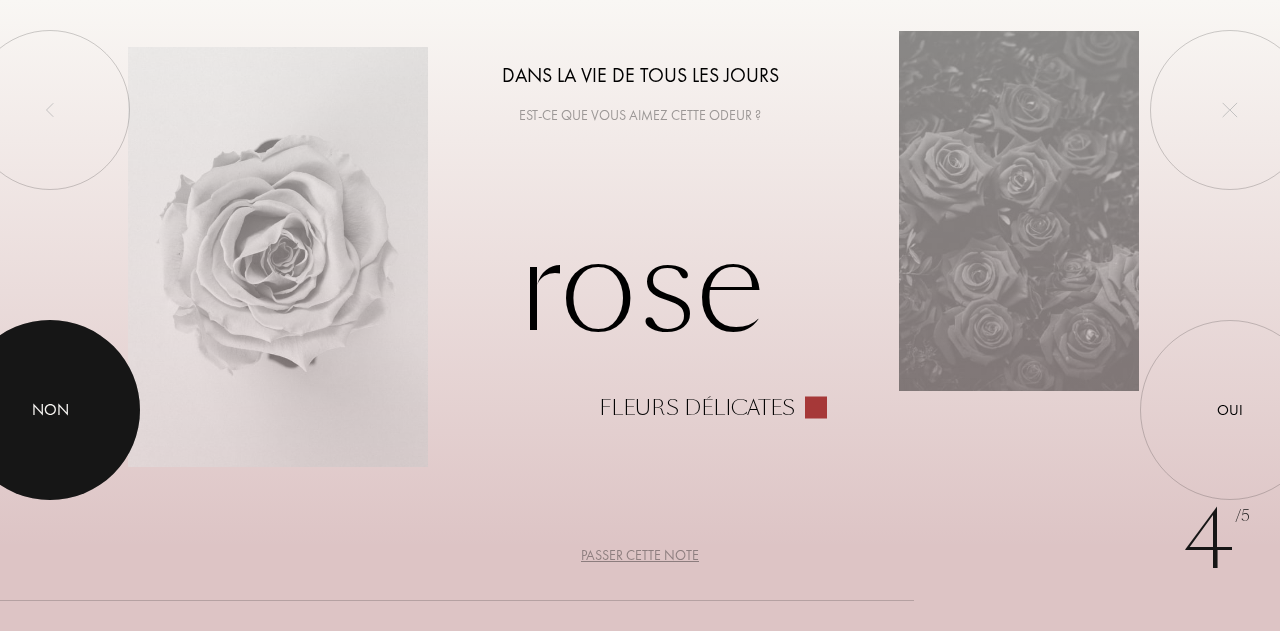 click at bounding box center (50, 410) 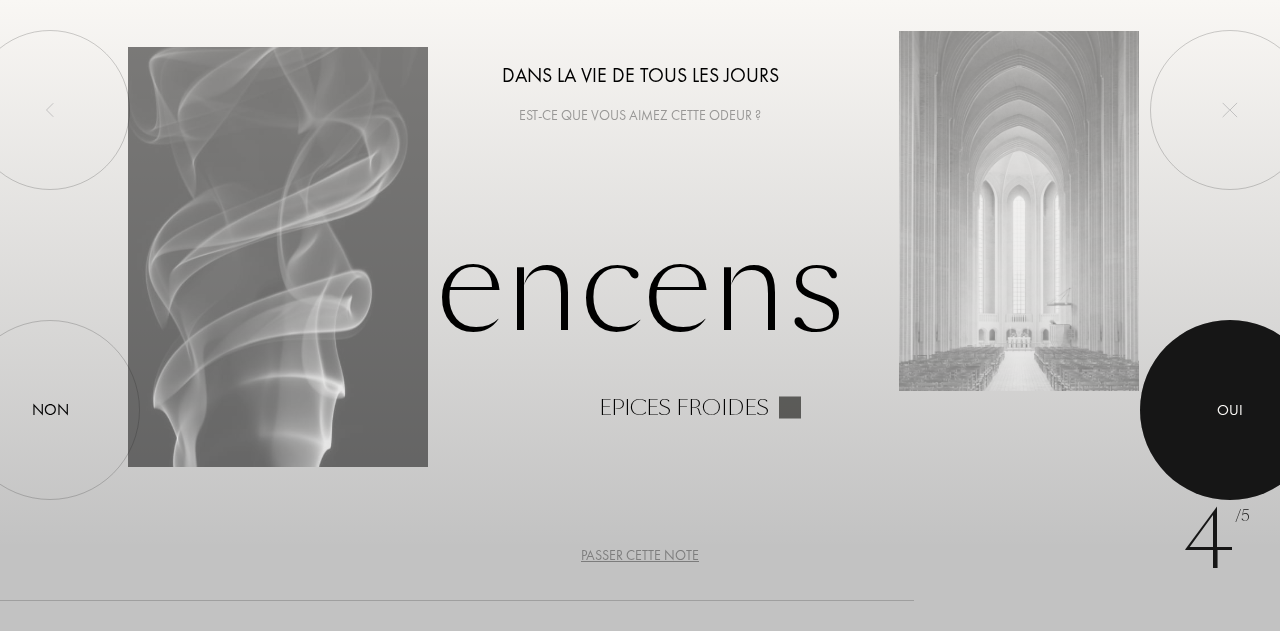 click at bounding box center [1230, 410] 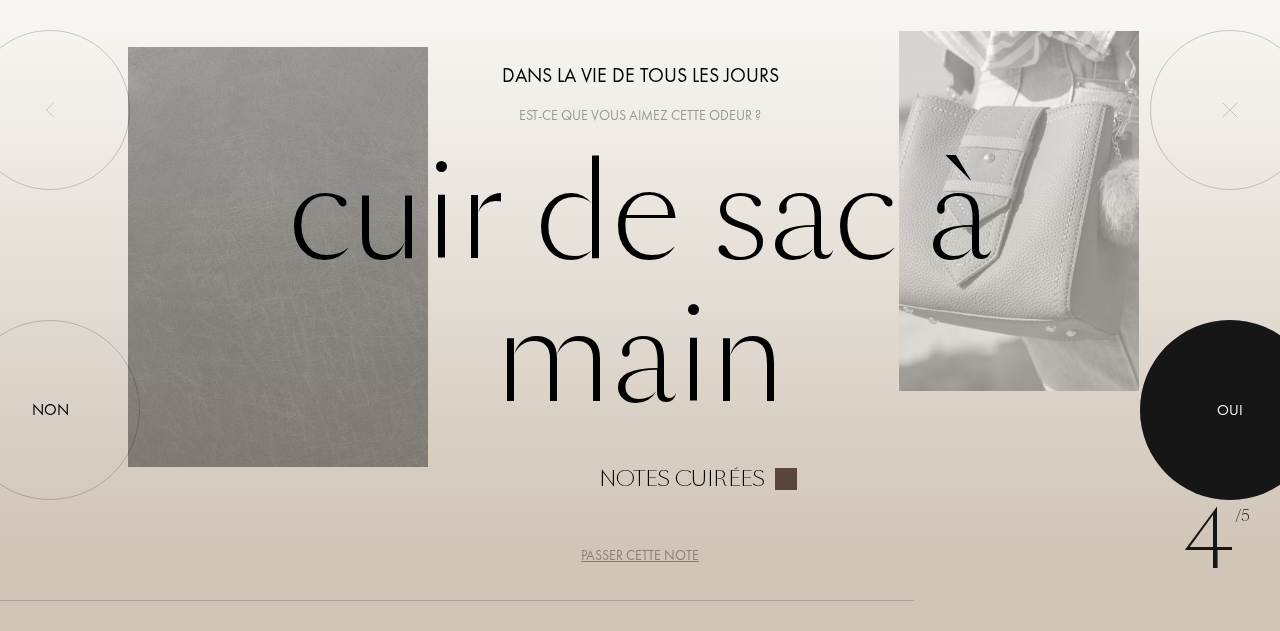 click at bounding box center [1230, 410] 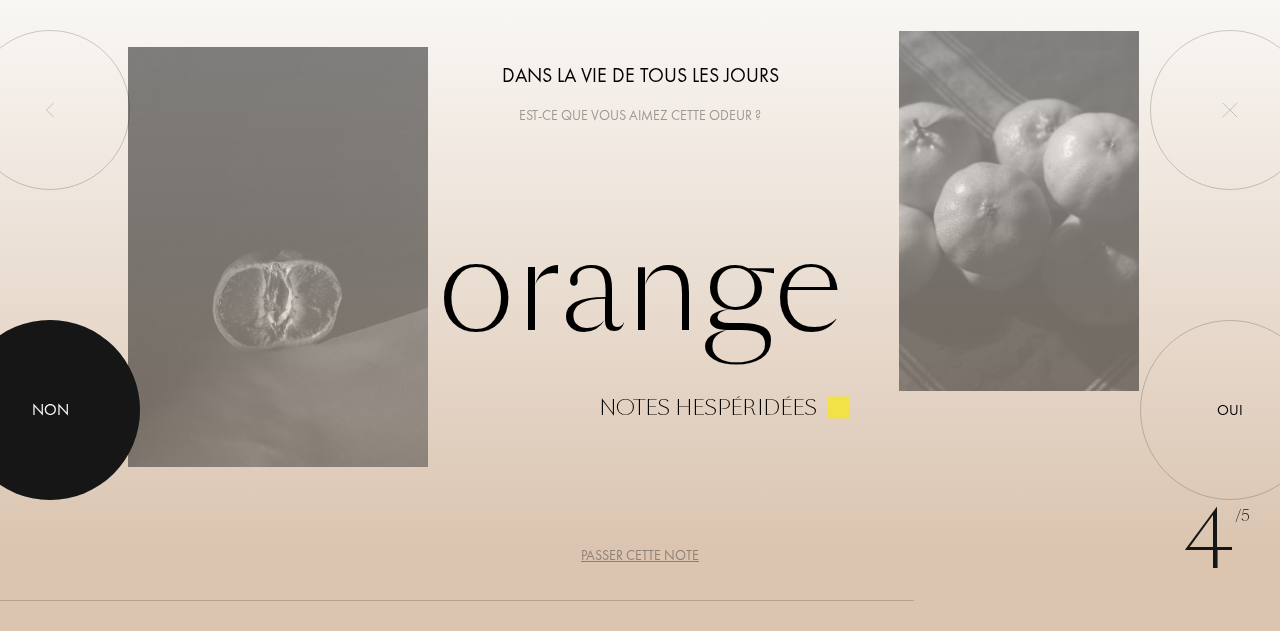 click on "Non" at bounding box center (50, 410) 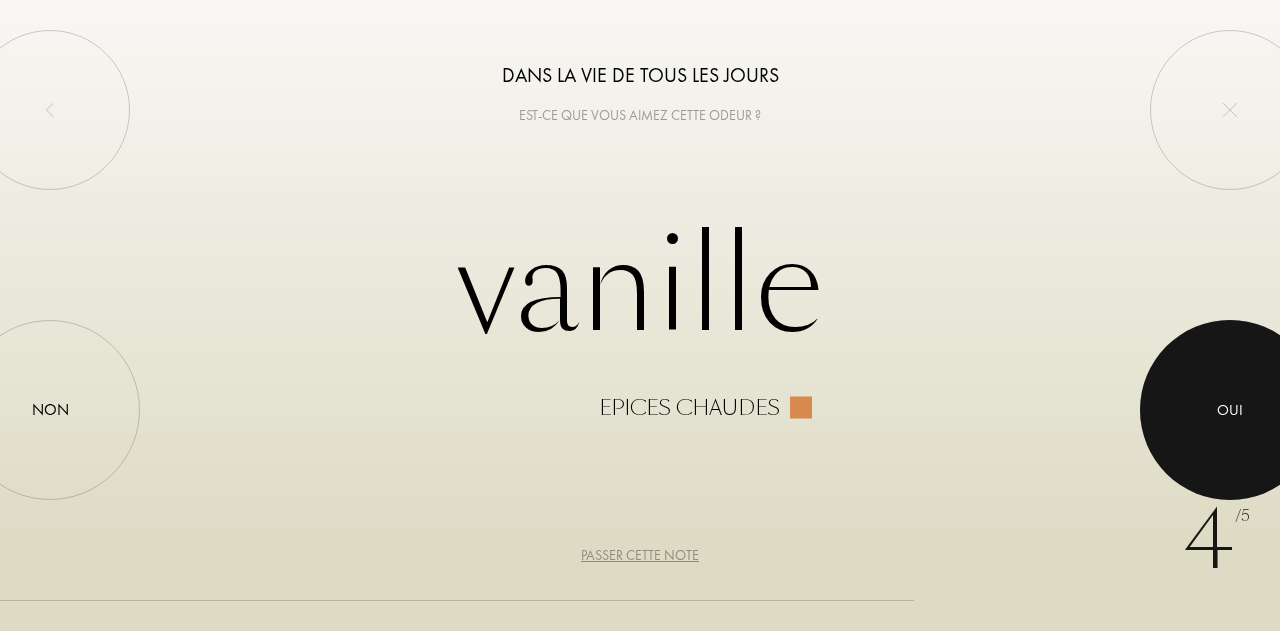 click at bounding box center (1230, 410) 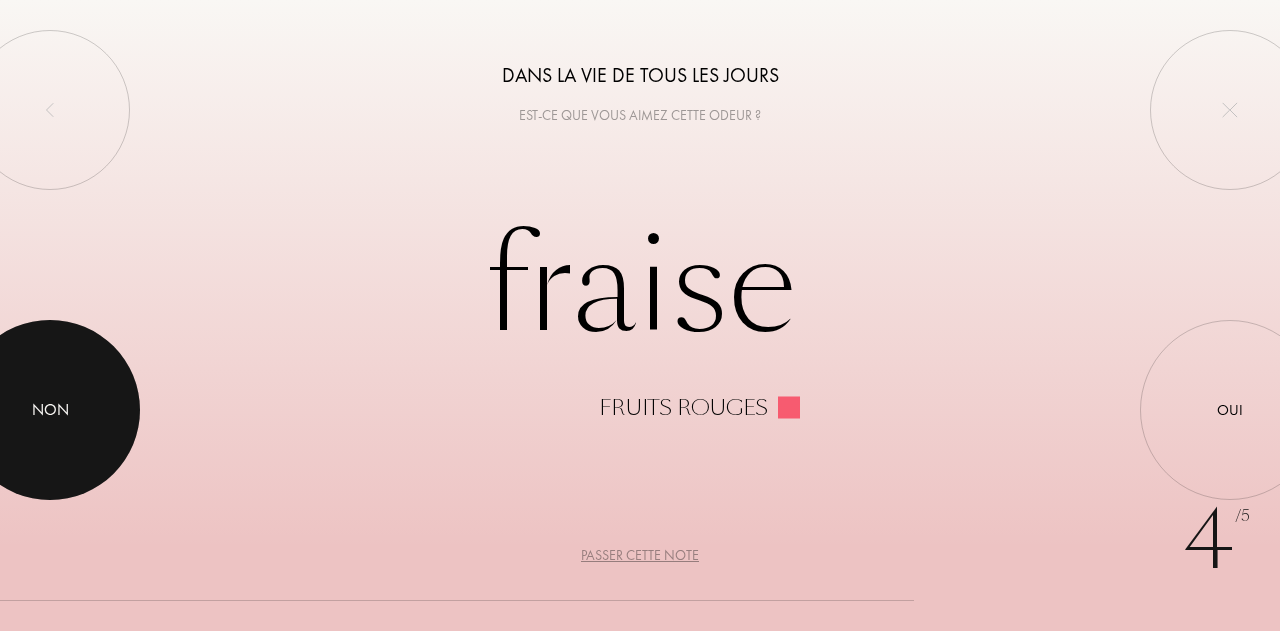 click at bounding box center [50, 410] 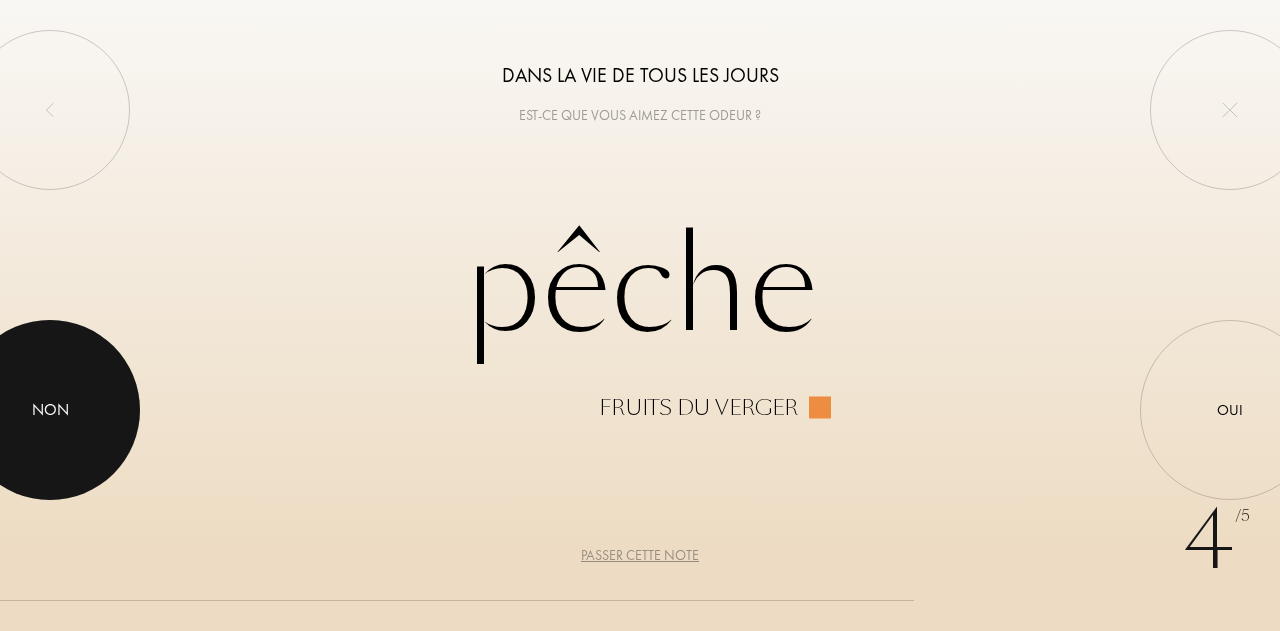 click at bounding box center [50, 410] 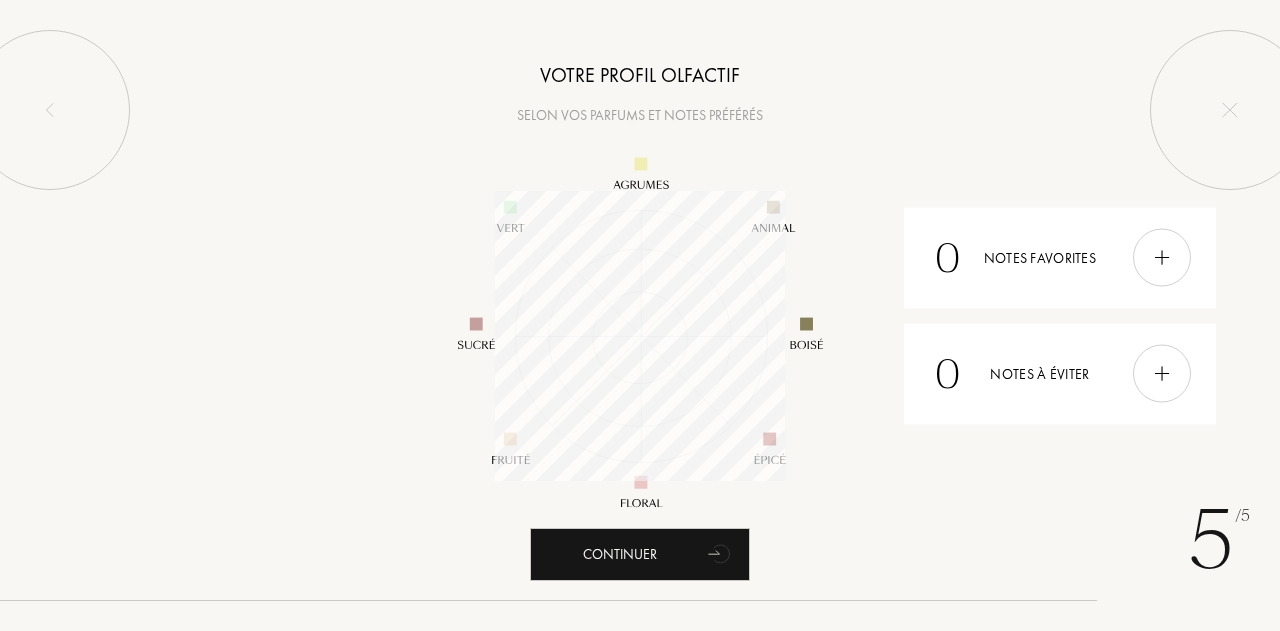 scroll, scrollTop: 999710, scrollLeft: 999710, axis: both 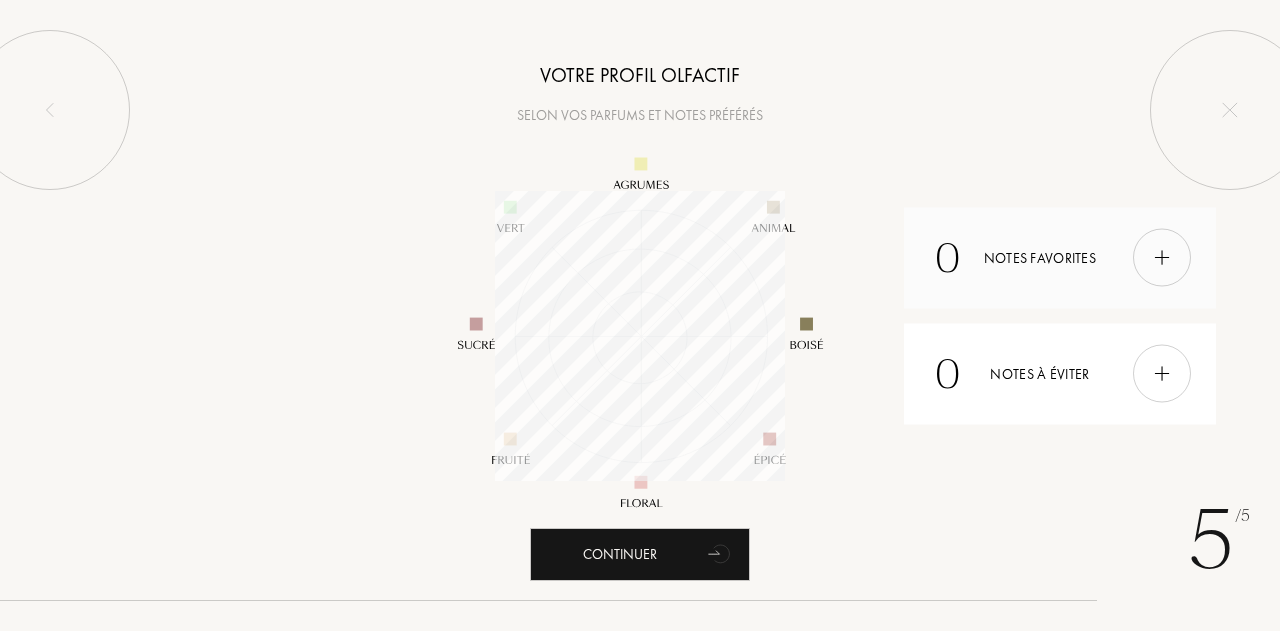 click at bounding box center [1162, 258] 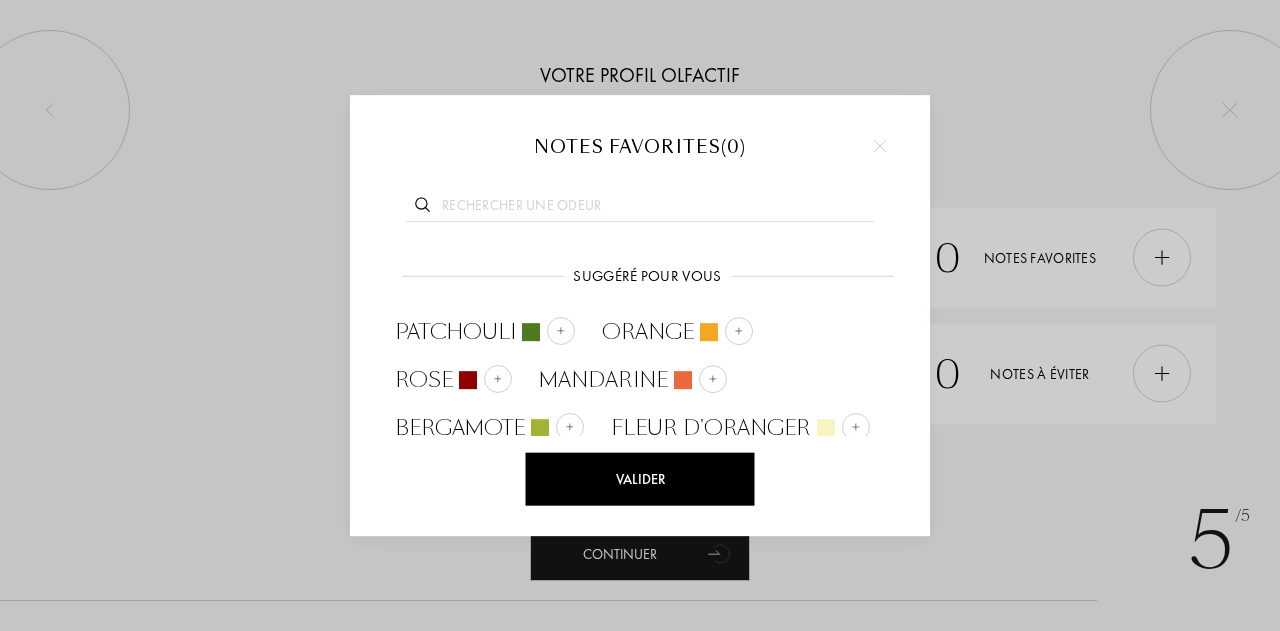 scroll, scrollTop: 8, scrollLeft: 0, axis: vertical 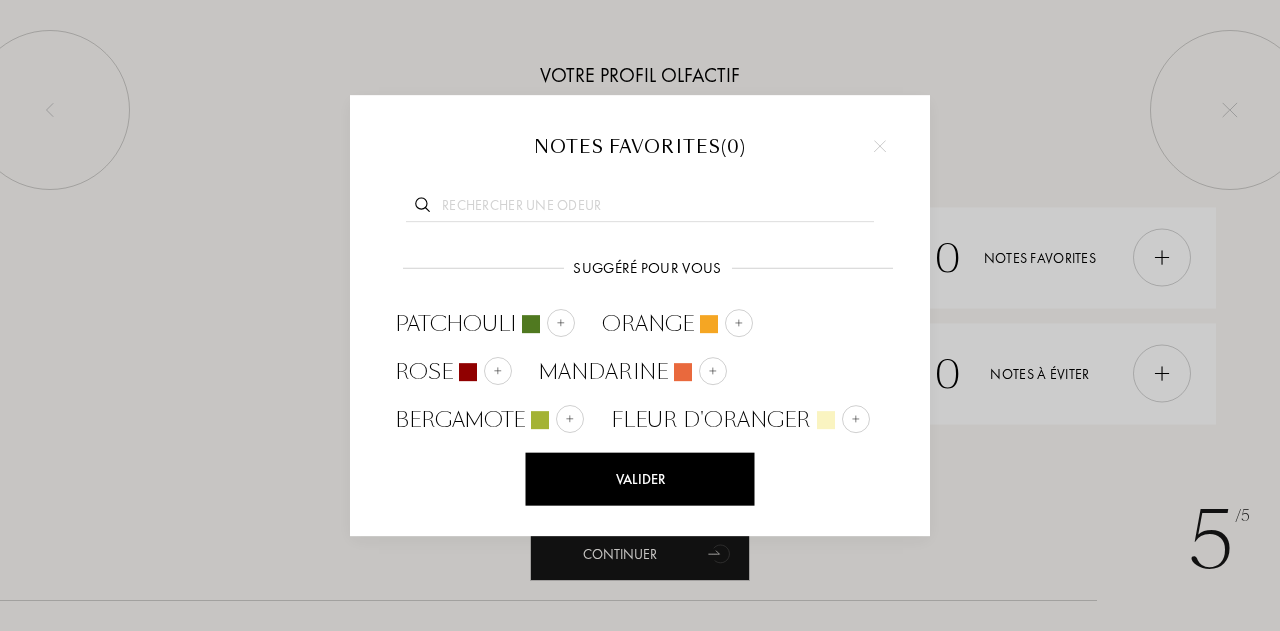 click at bounding box center [880, 146] 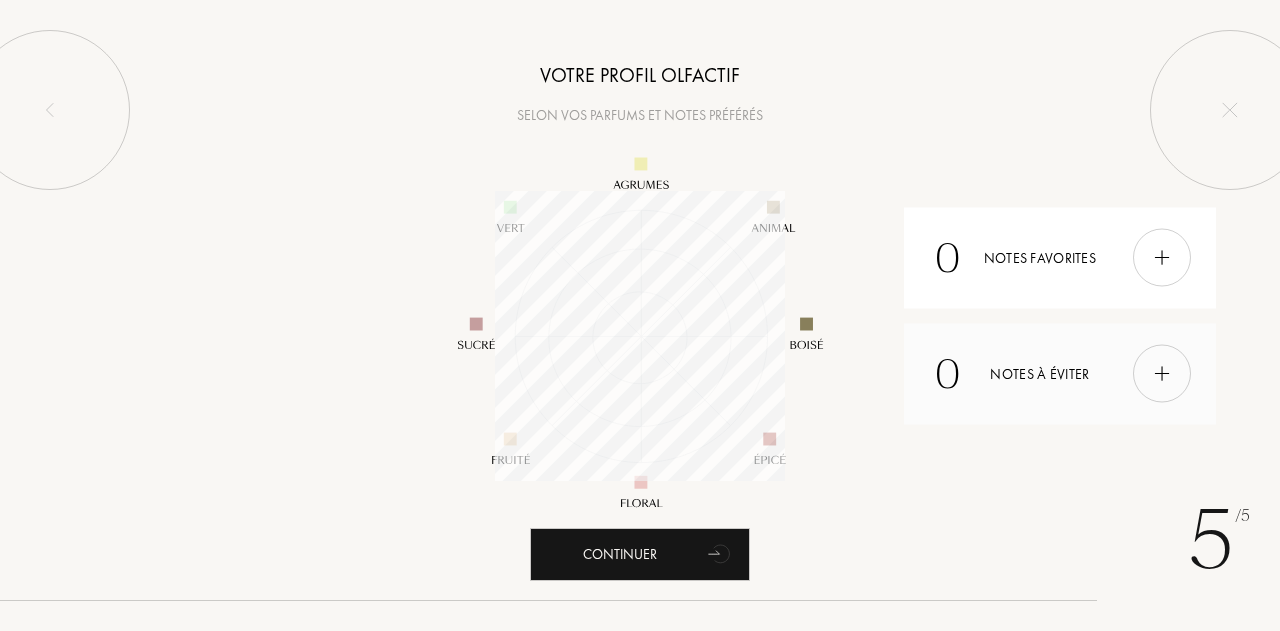 click at bounding box center (1162, 374) 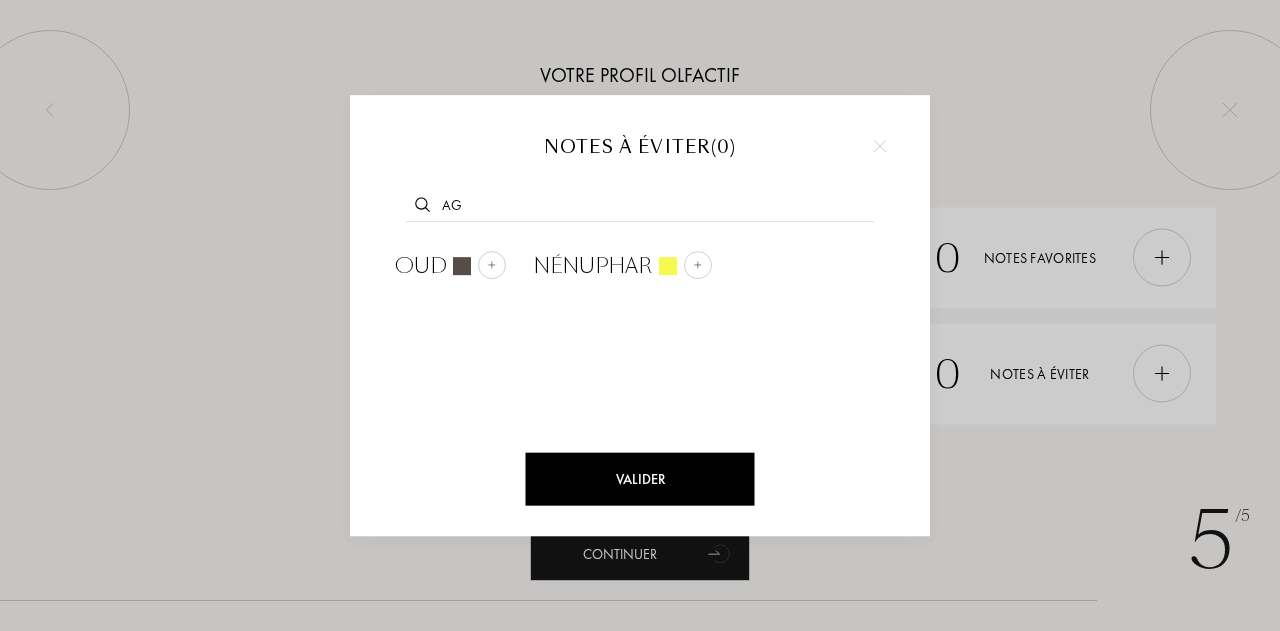 type on "a" 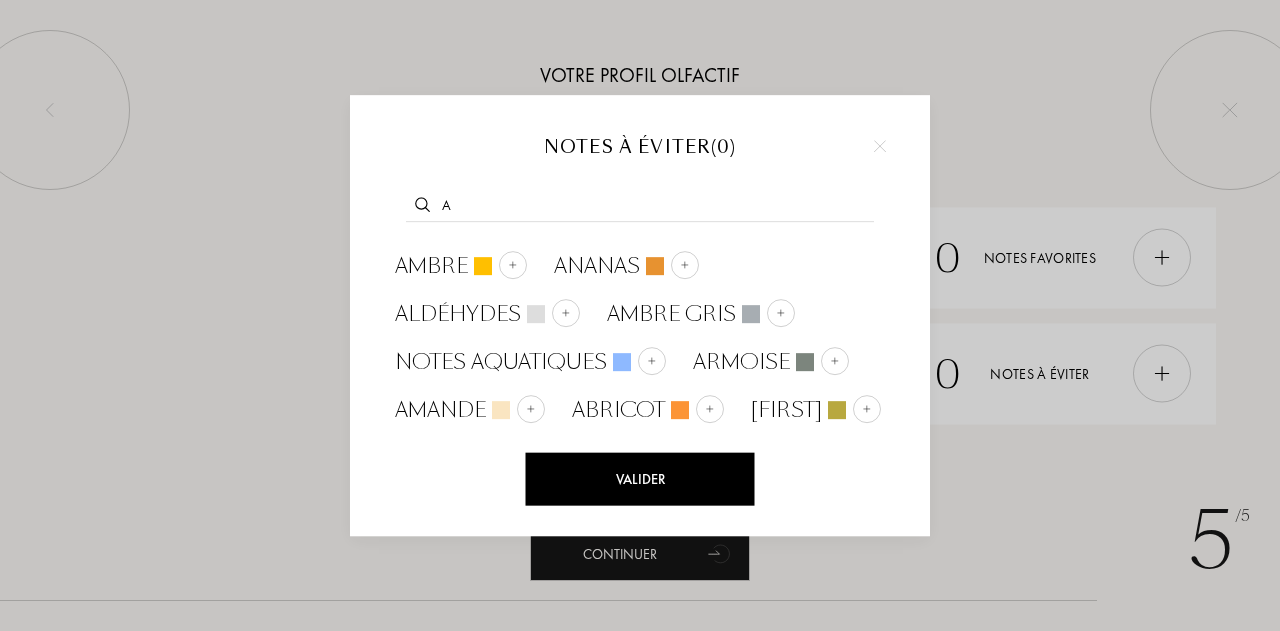 type 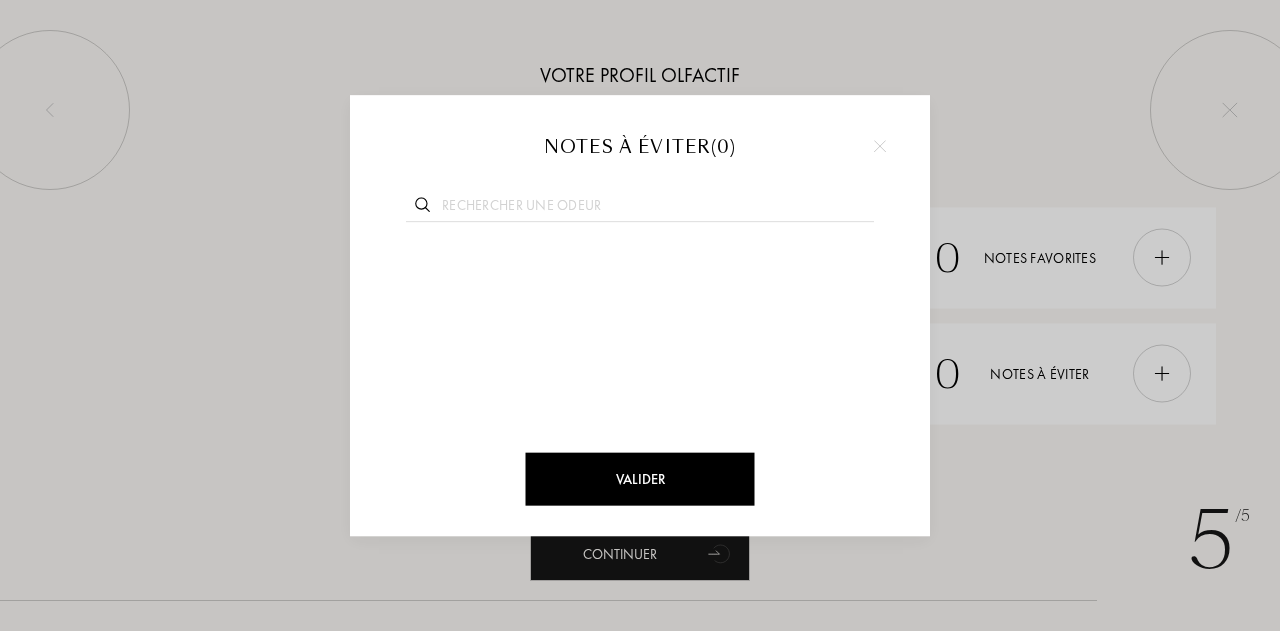 click at bounding box center (880, 146) 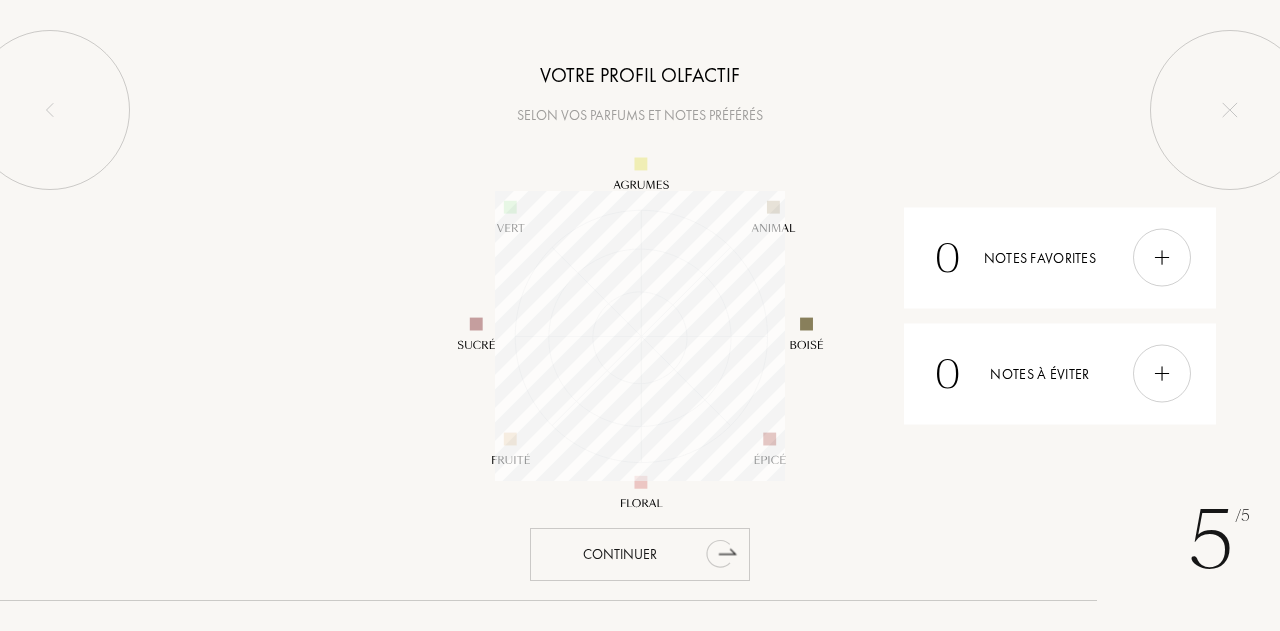 click on "Continuer" at bounding box center [640, 554] 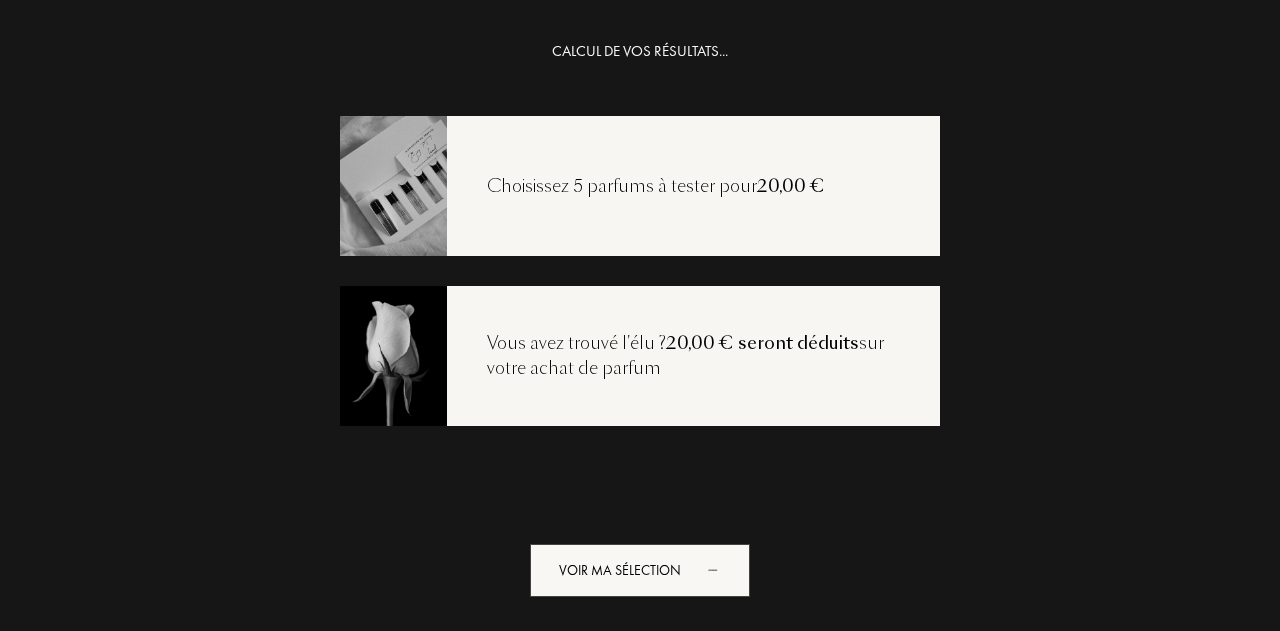 drag, startPoint x: 650, startPoint y: 368, endPoint x: 444, endPoint y: 329, distance: 209.65924 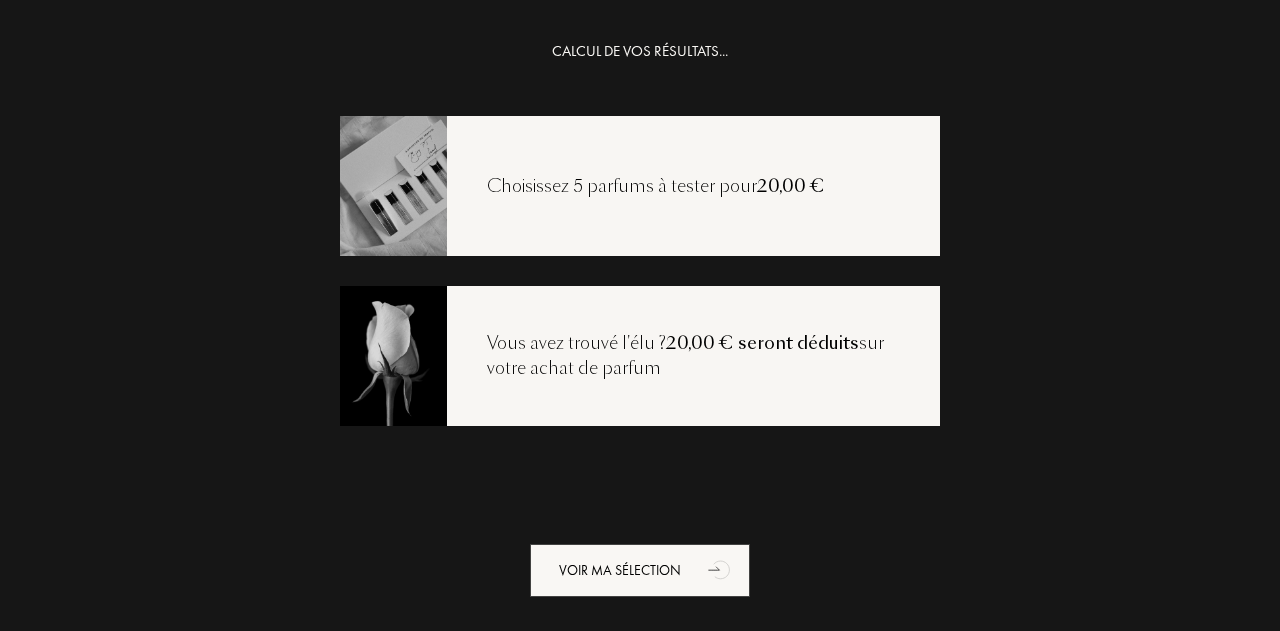 click on "CALCUL DE VOS RÉSULTATS... Choisissez 5 parfums à tester pour  20,00 € Vous avez trouvé l'élu ?  20,00 € seront déduits  sur votre achat de parfum Voir ma sélection" at bounding box center (640, 355) 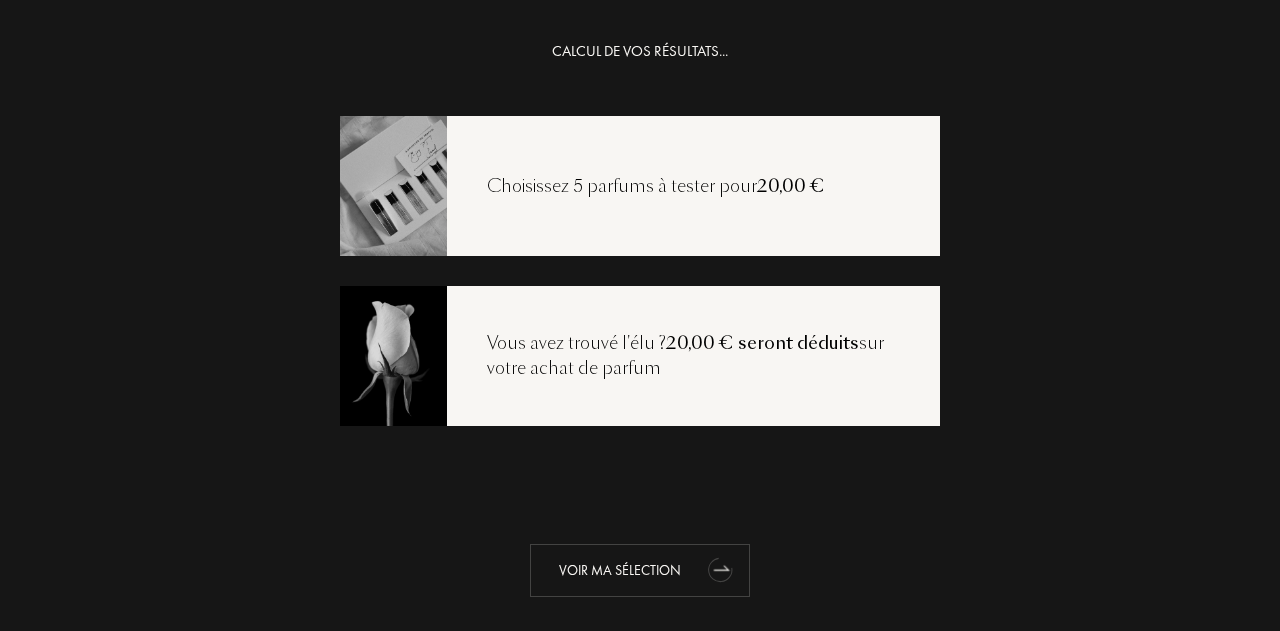 click on "Voir ma sélection" at bounding box center (640, 570) 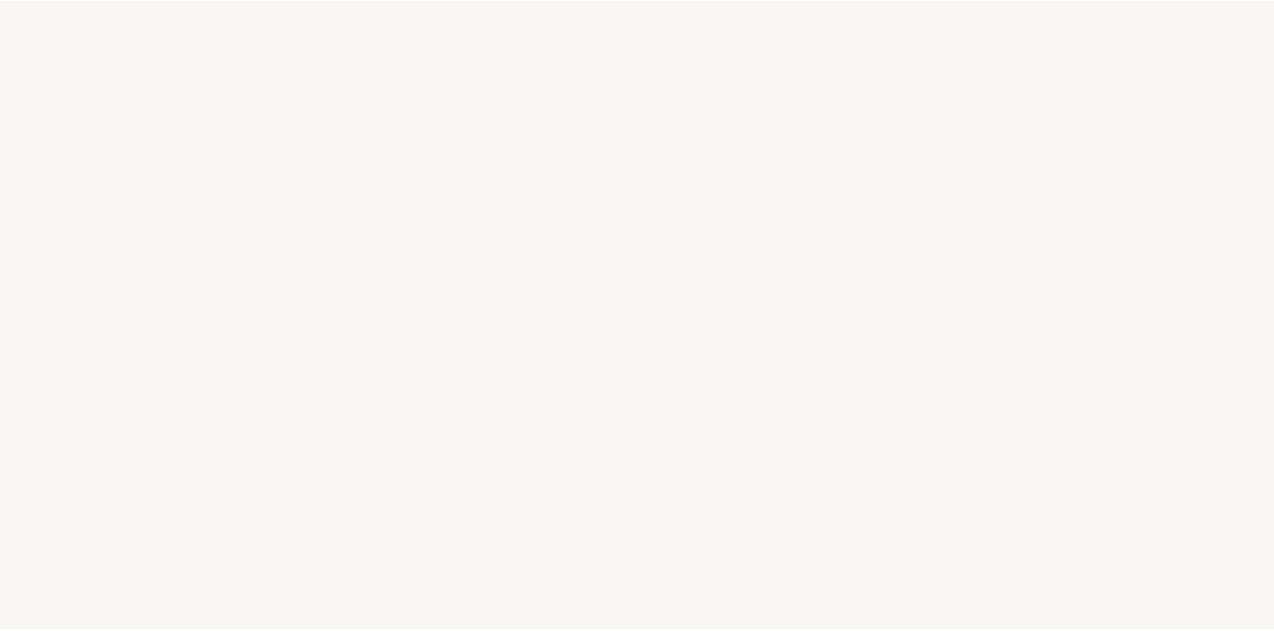 scroll, scrollTop: 0, scrollLeft: 0, axis: both 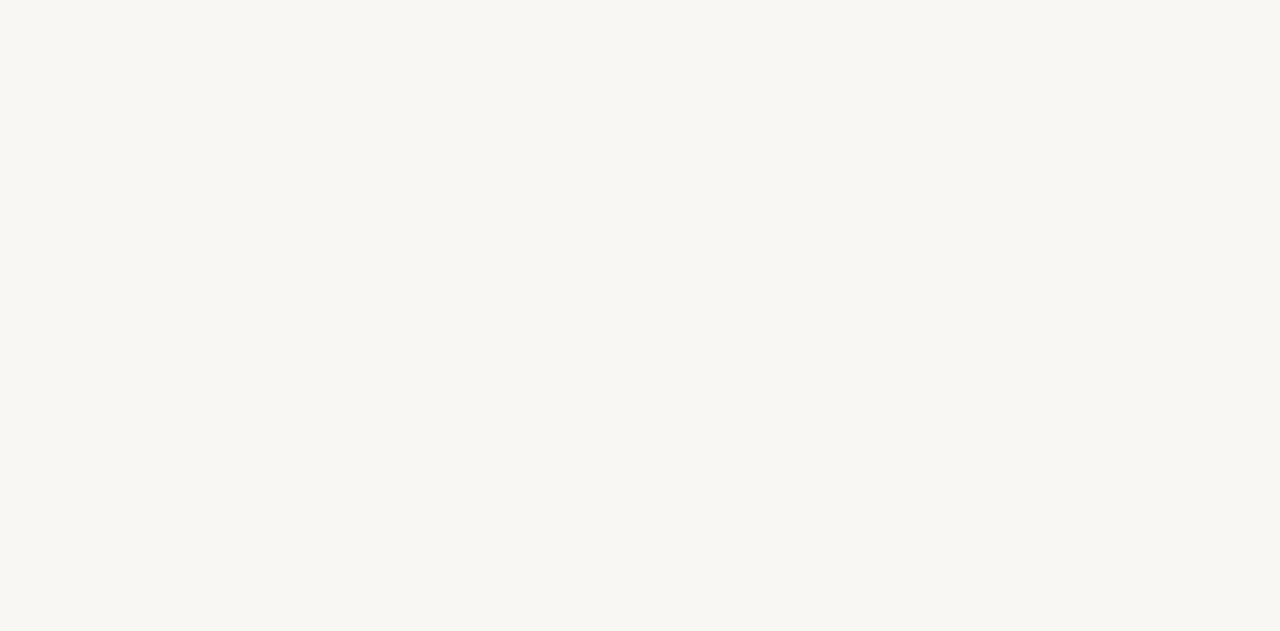 select on "FR" 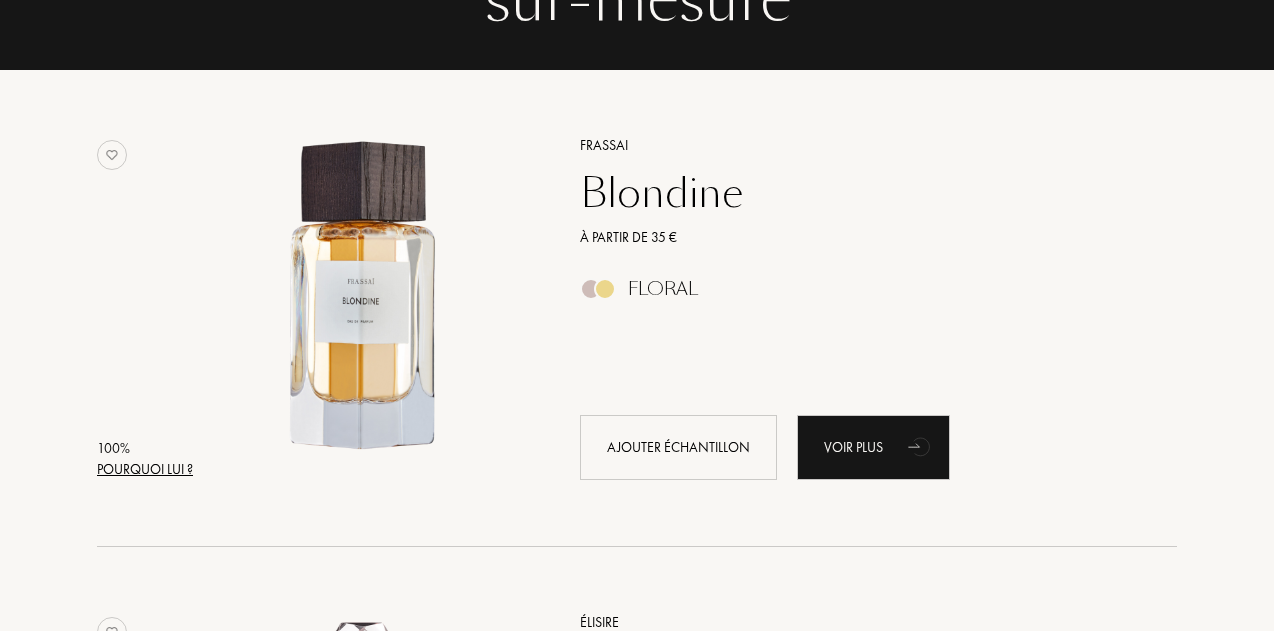 scroll, scrollTop: 251, scrollLeft: 0, axis: vertical 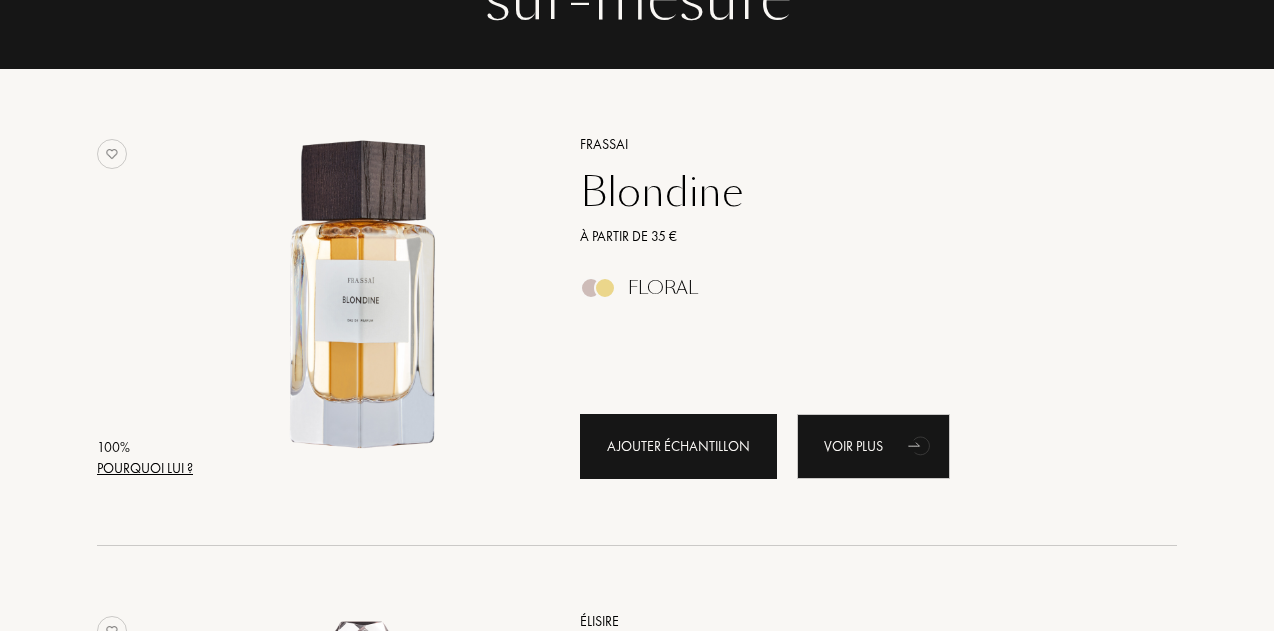 click on "Ajouter échantillon" at bounding box center (678, 446) 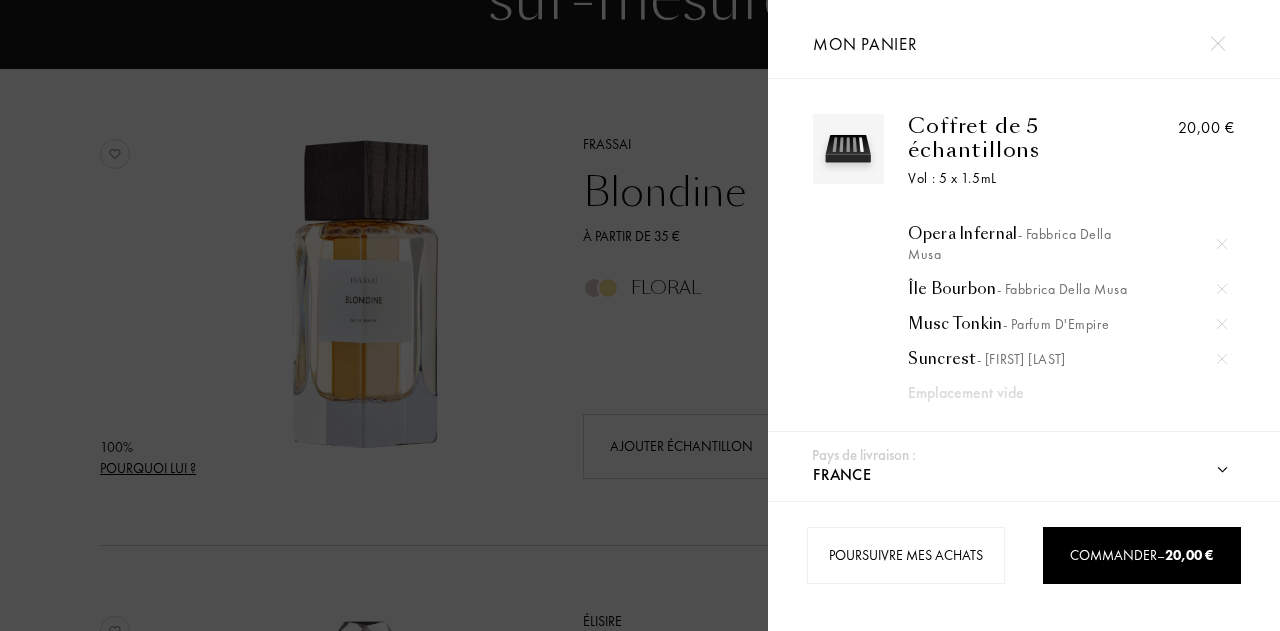 click at bounding box center [384, 315] 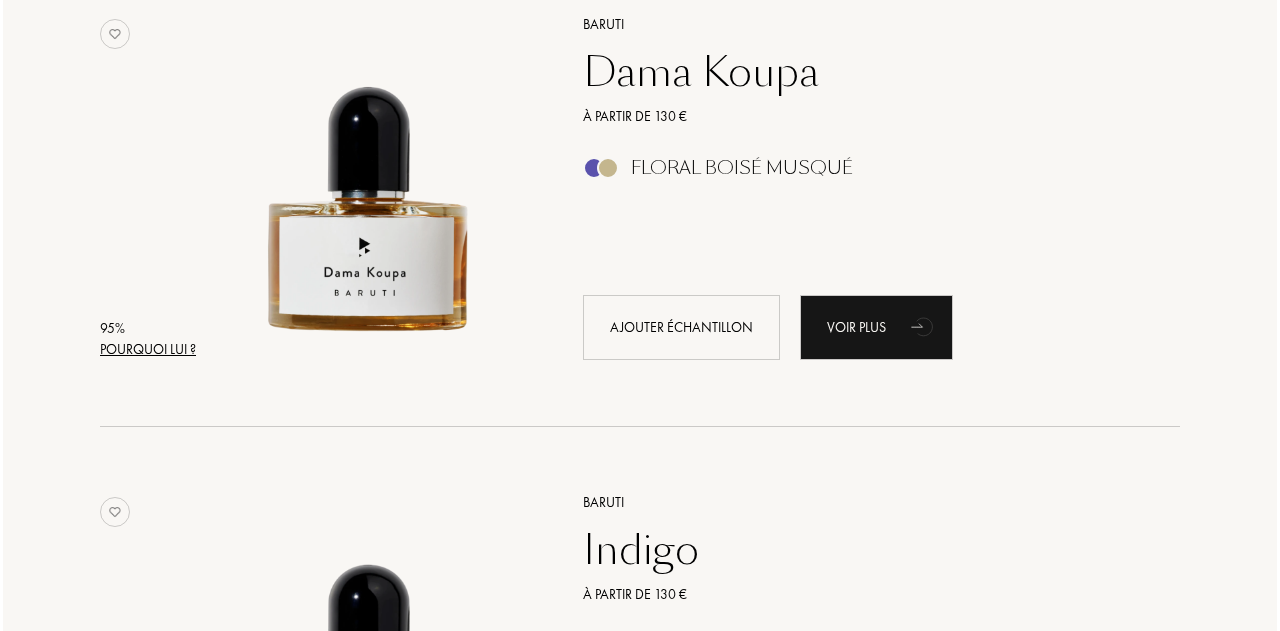 scroll, scrollTop: 1799, scrollLeft: 0, axis: vertical 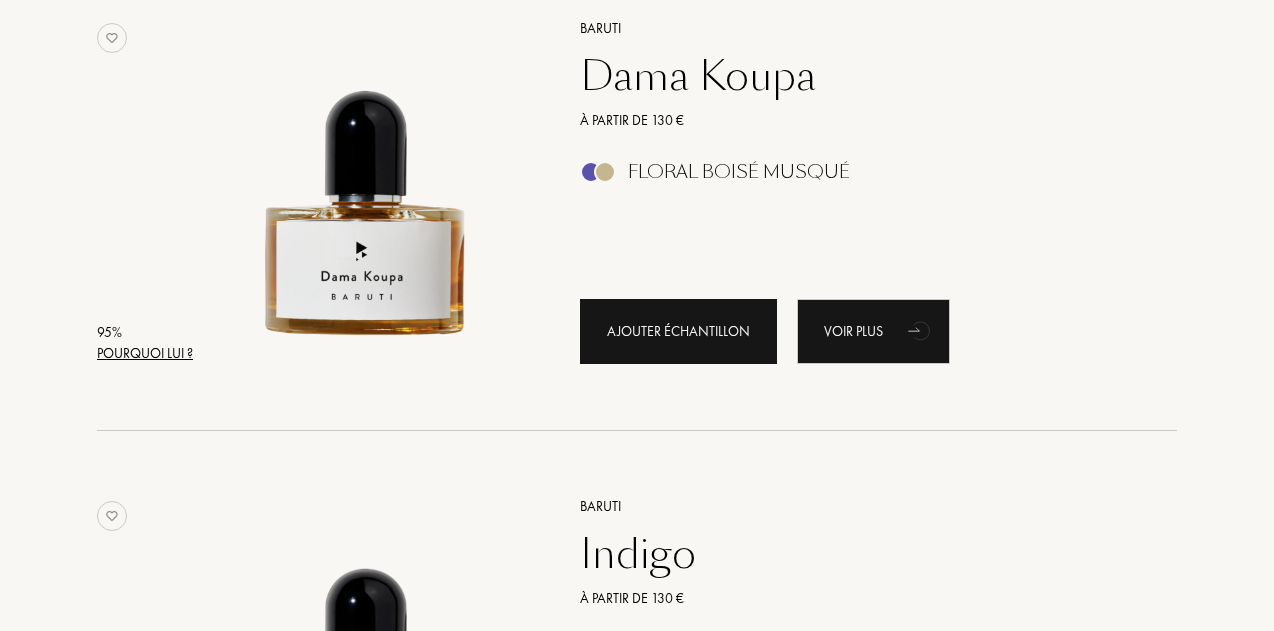 click on "Ajouter échantillon" at bounding box center (678, 331) 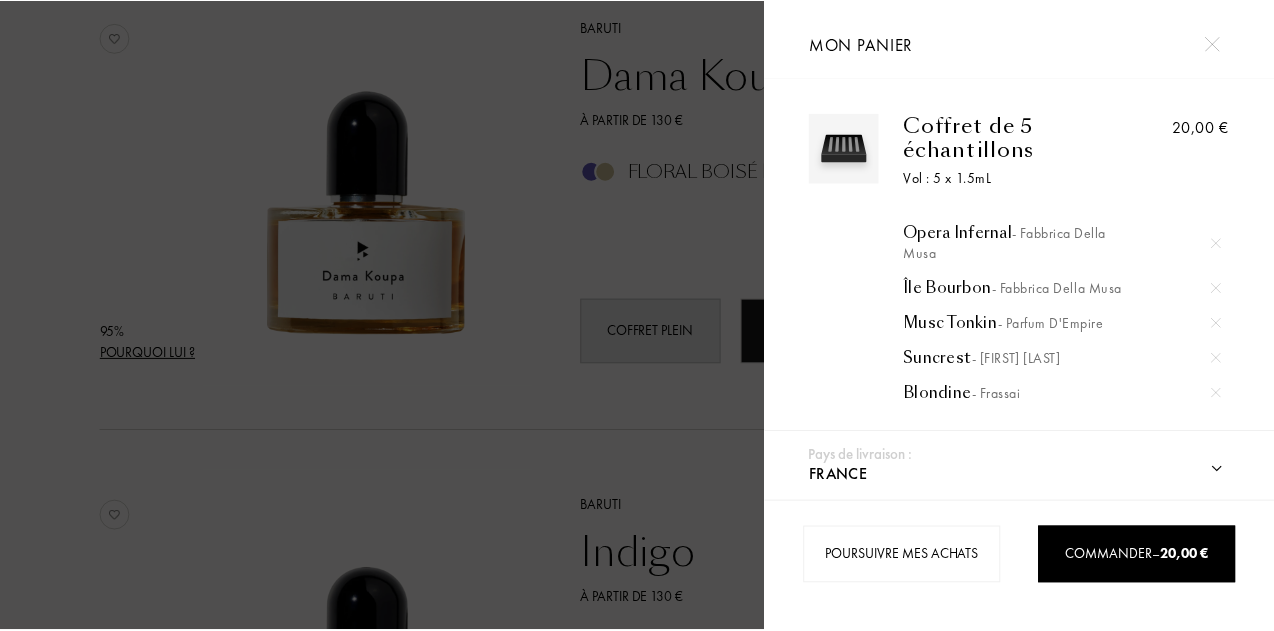 scroll, scrollTop: 0, scrollLeft: 0, axis: both 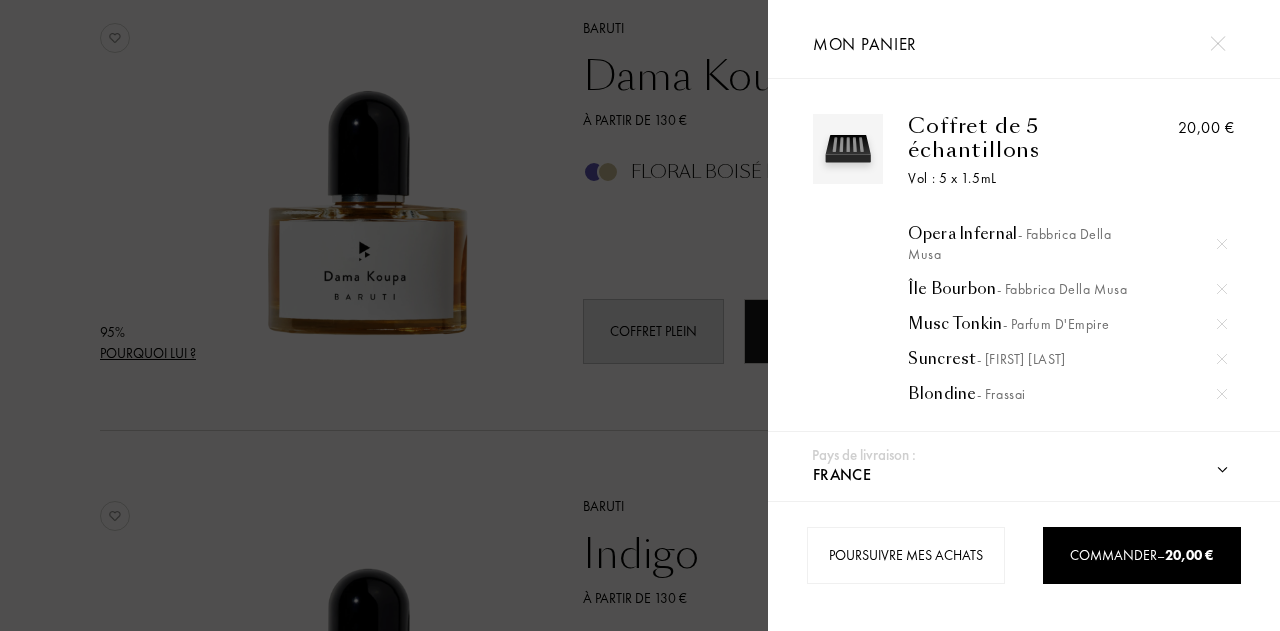 click at bounding box center [1222, 289] 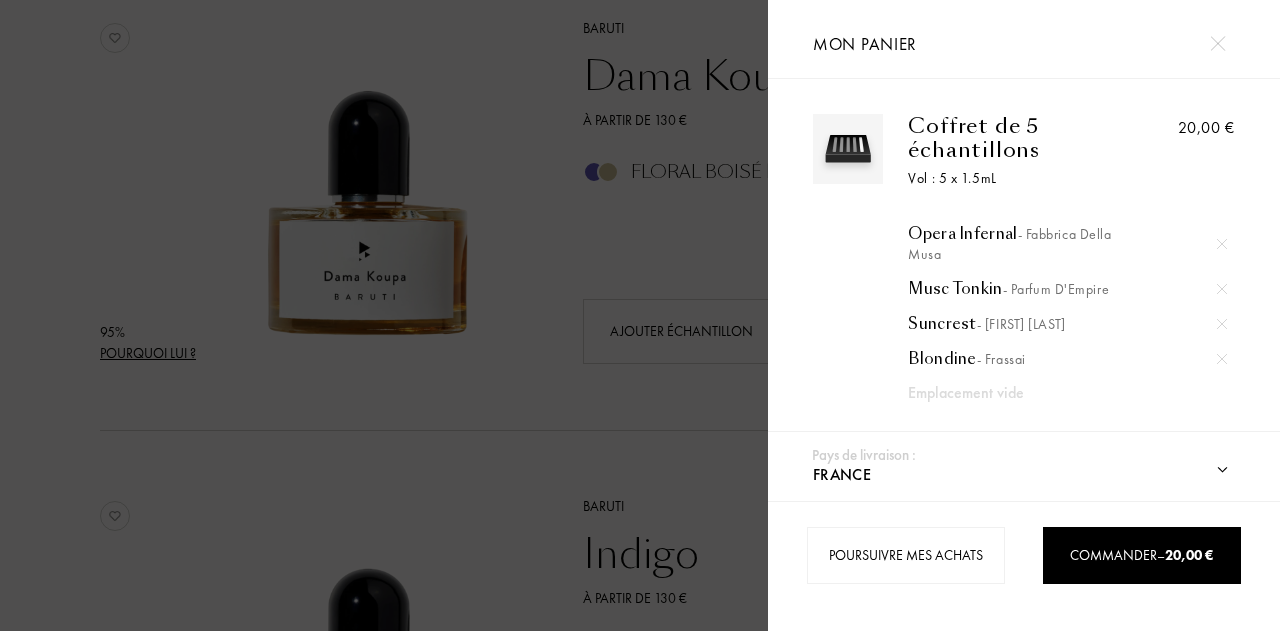 click at bounding box center (384, 315) 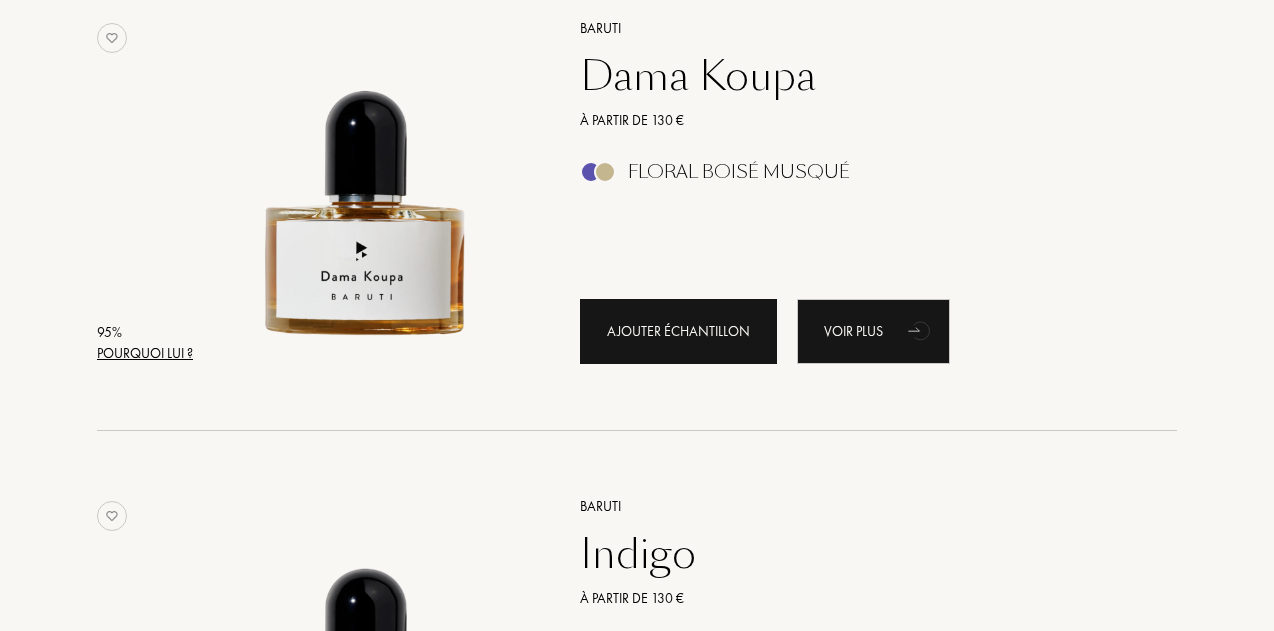 click on "Ajouter échantillon" at bounding box center [678, 331] 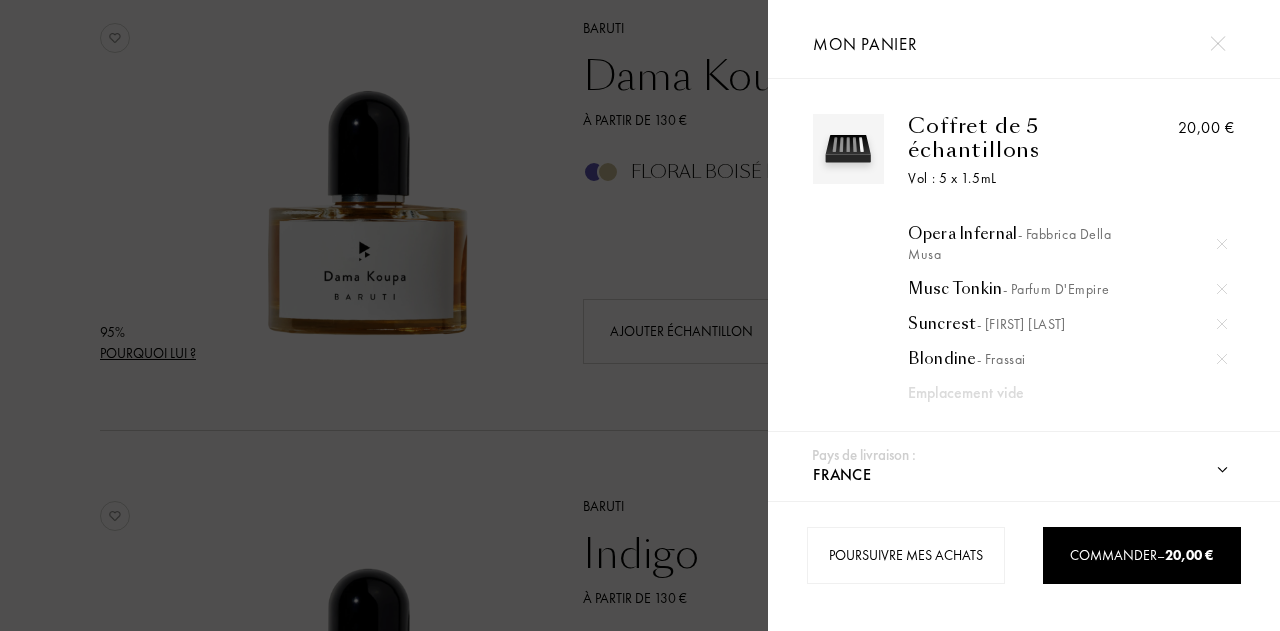 click at bounding box center [384, 315] 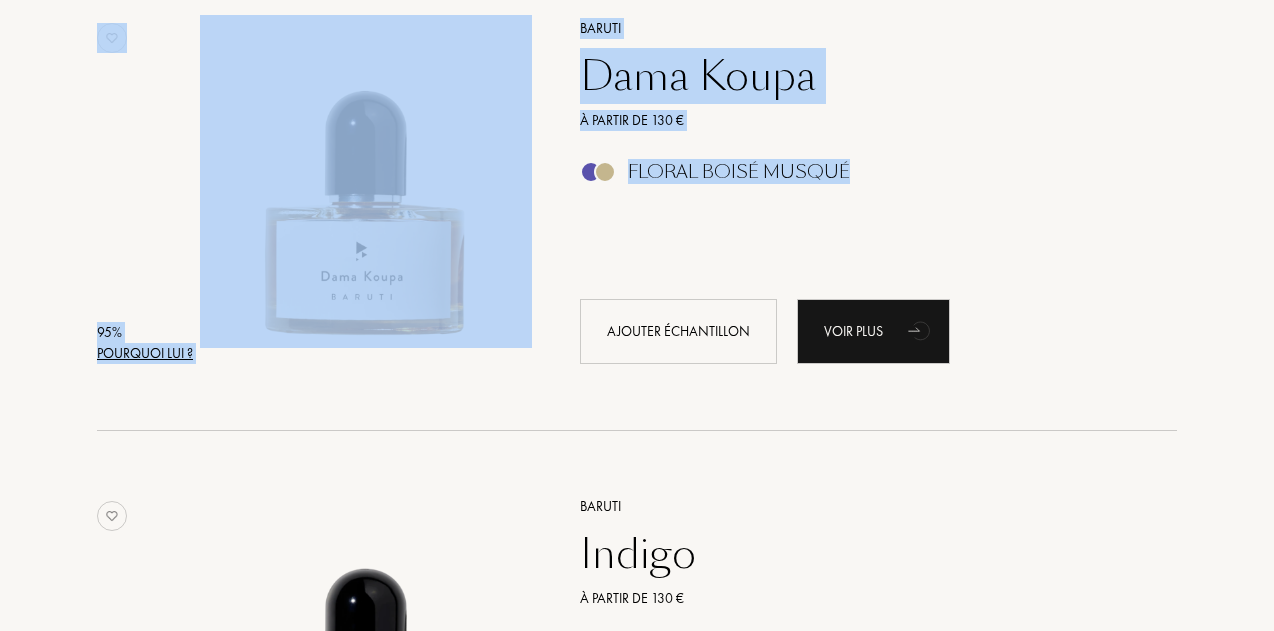drag, startPoint x: 711, startPoint y: 144, endPoint x: 679, endPoint y: 437, distance: 294.74225 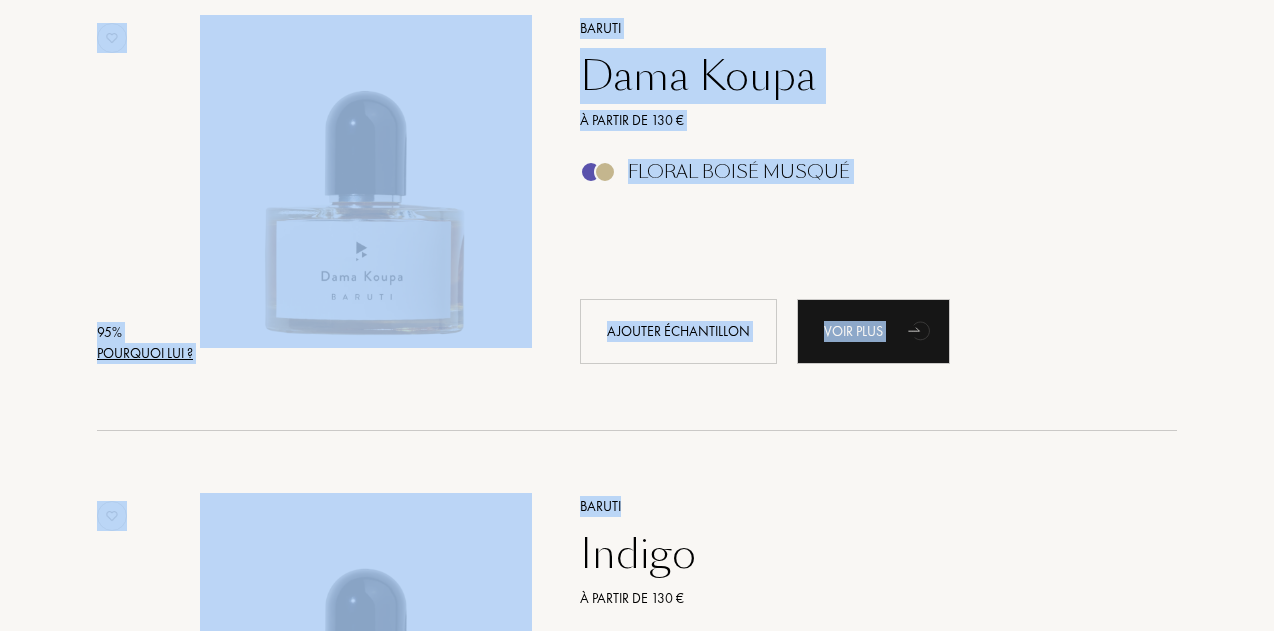 click on "94 % Pourquoi lui ? Baruti Indigo À partir de 130 € Boisé Floral Musqué Ajouter échantillon Voir plus" at bounding box center [637, 670] 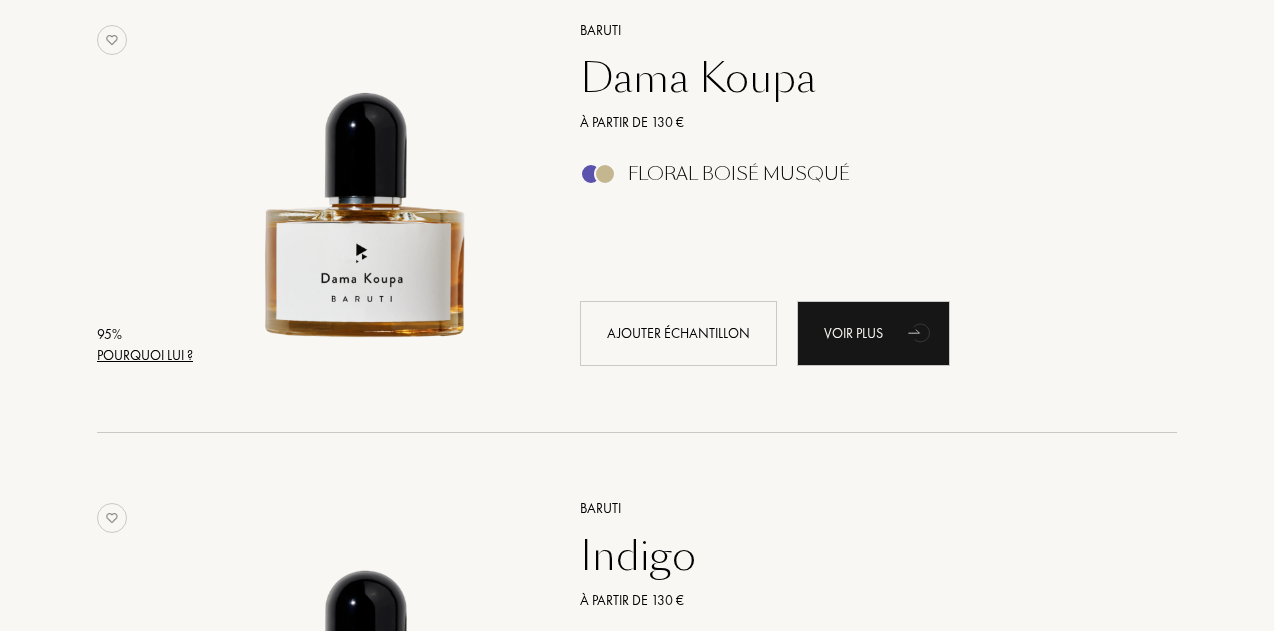 scroll, scrollTop: 1796, scrollLeft: 0, axis: vertical 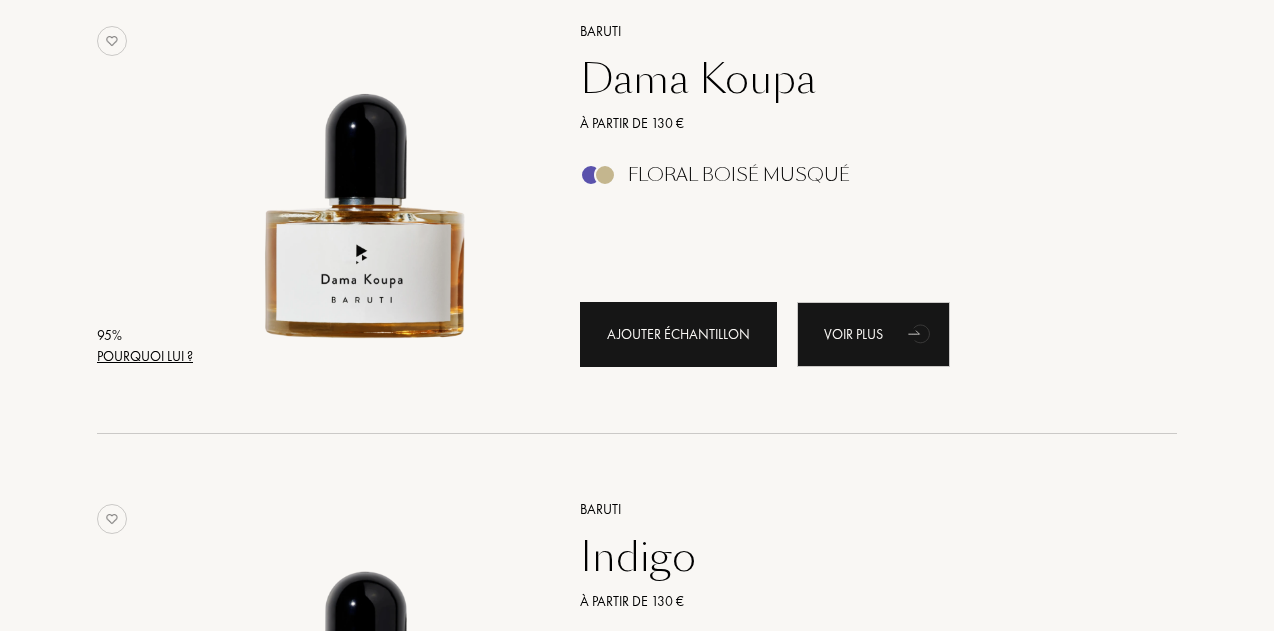 click on "Ajouter échantillon" at bounding box center [678, 334] 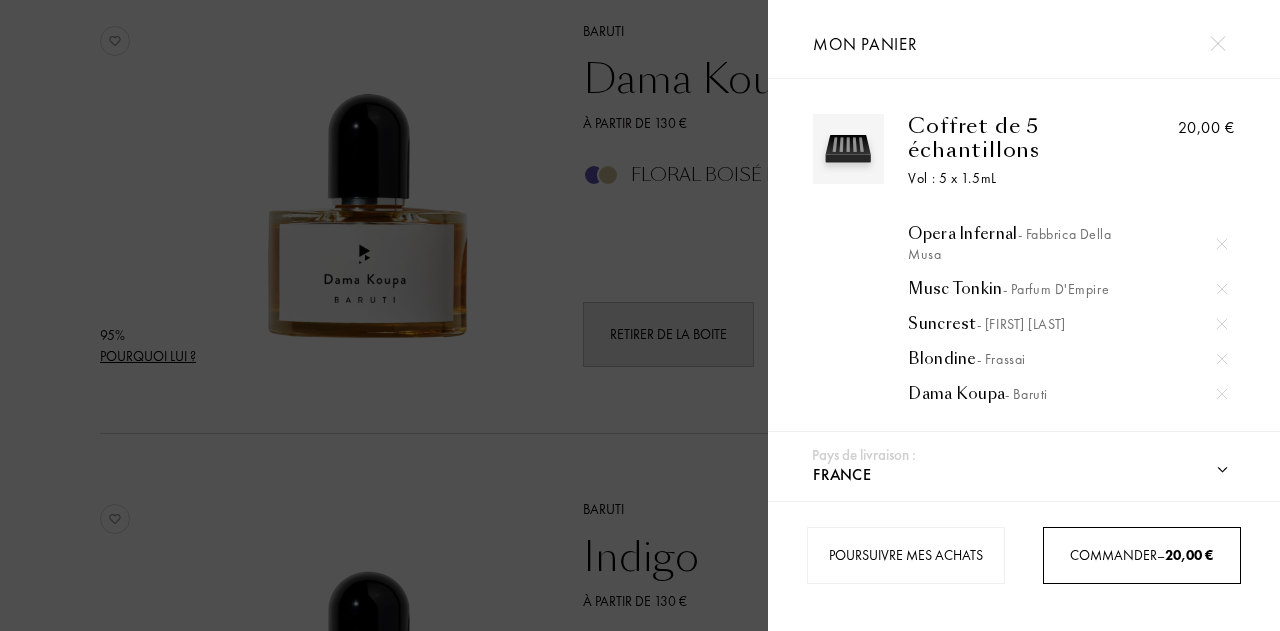 click on "Commander  –  20,00 €" at bounding box center [1141, 555] 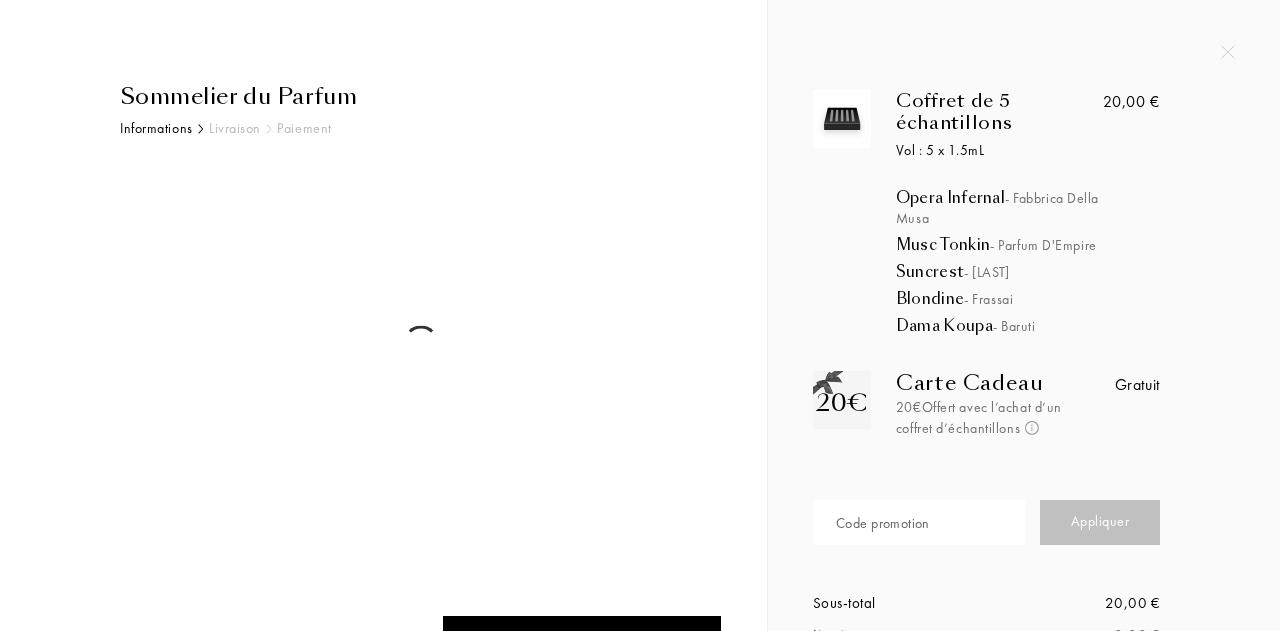 scroll, scrollTop: 0, scrollLeft: 0, axis: both 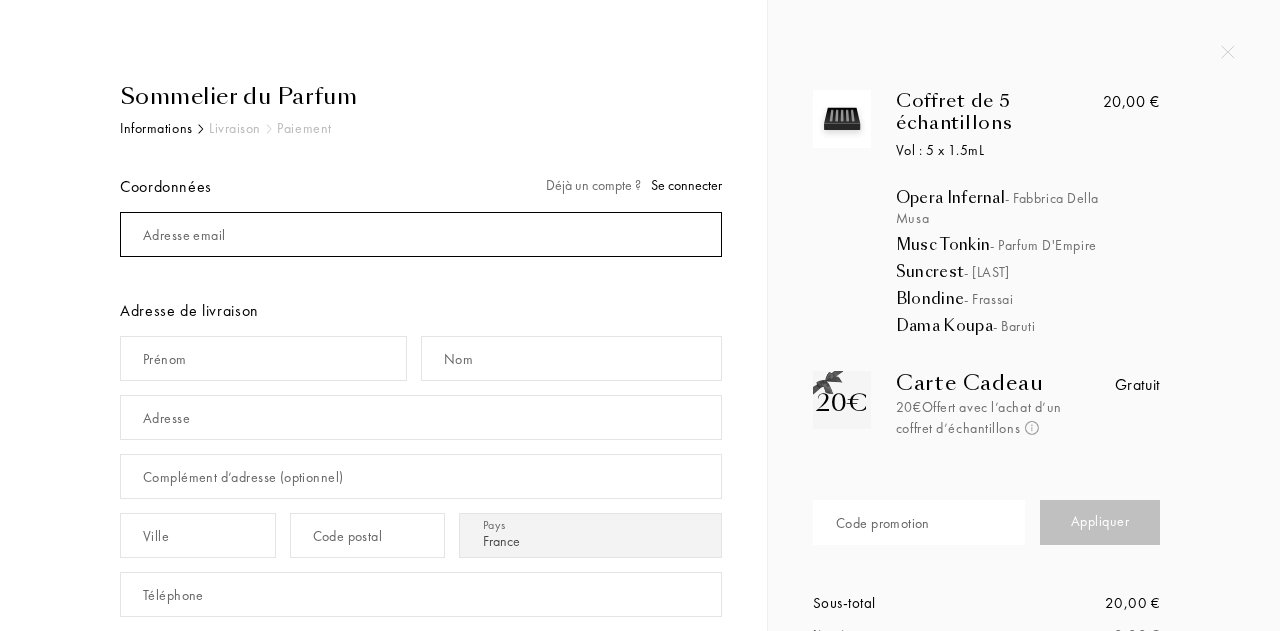 click at bounding box center (421, 234) 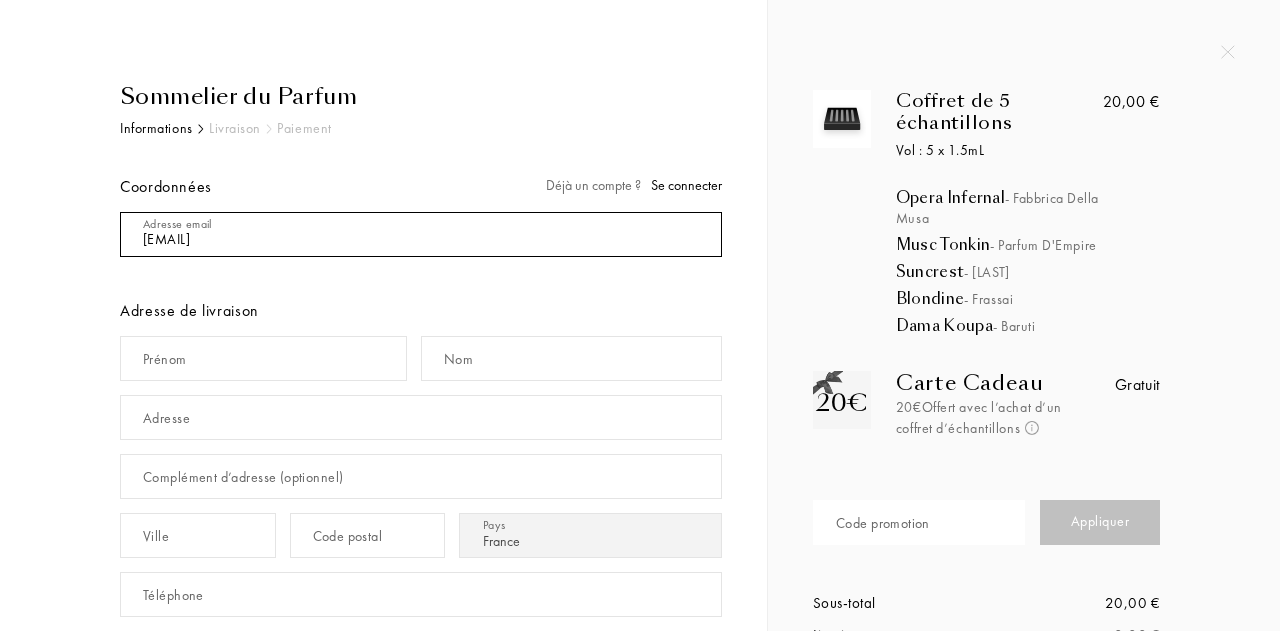 type on "[EMAIL]" 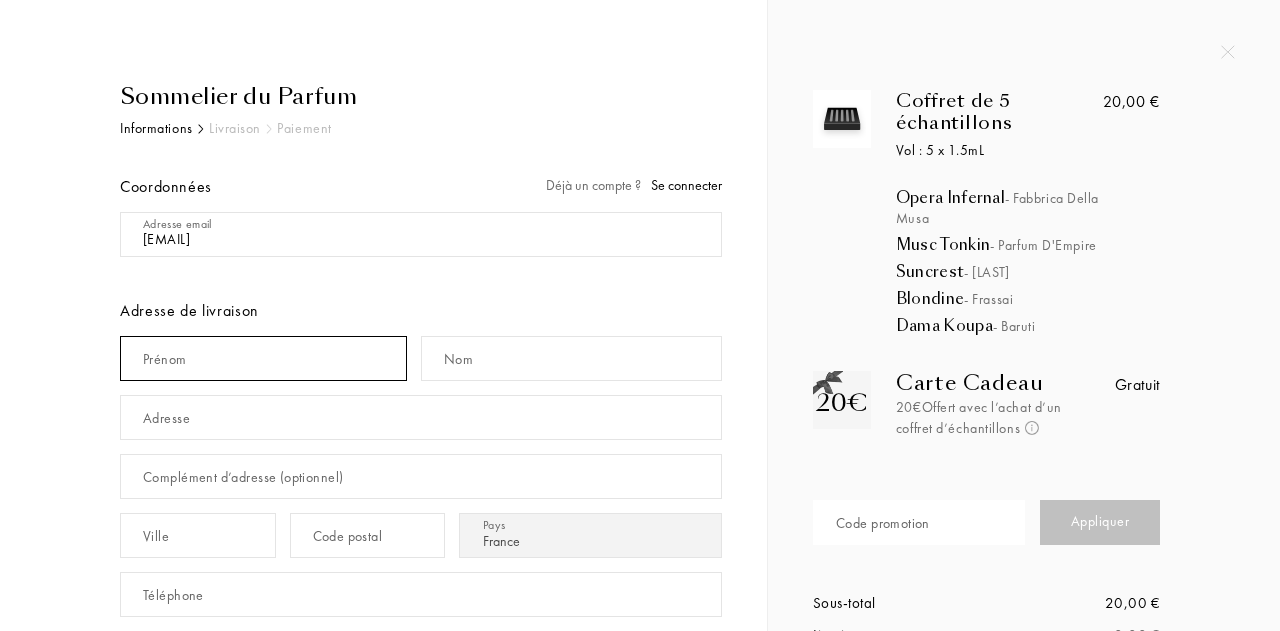 click at bounding box center [263, 358] 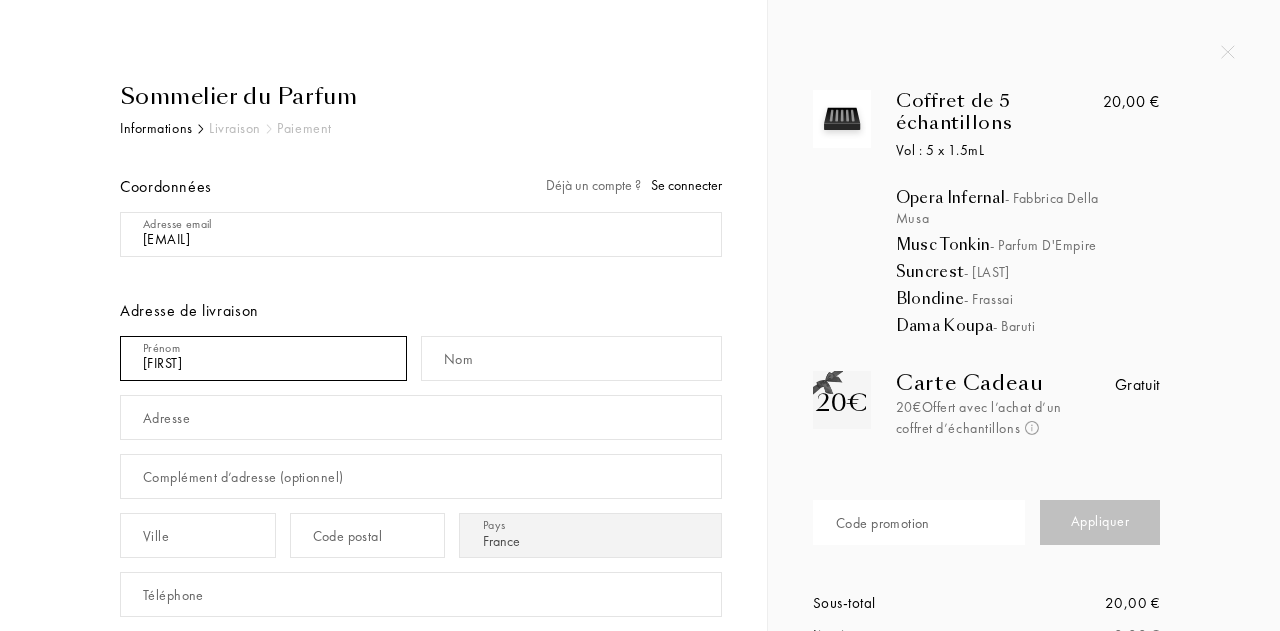 type on "[FIRST]" 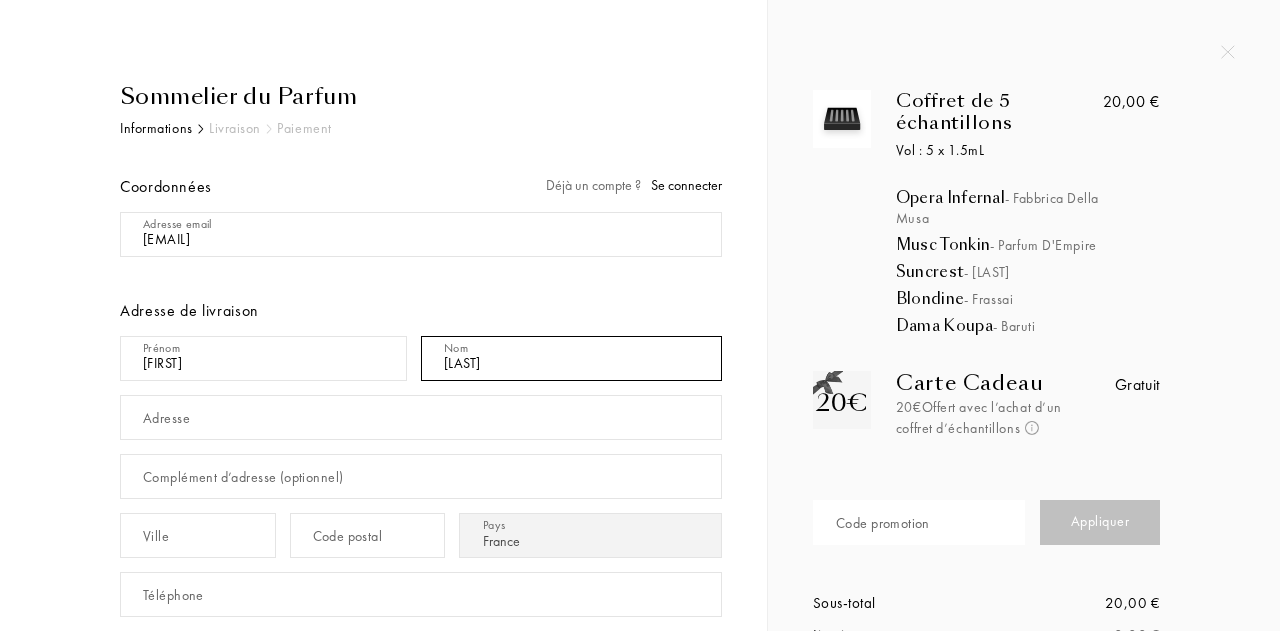 type on "[LAST]" 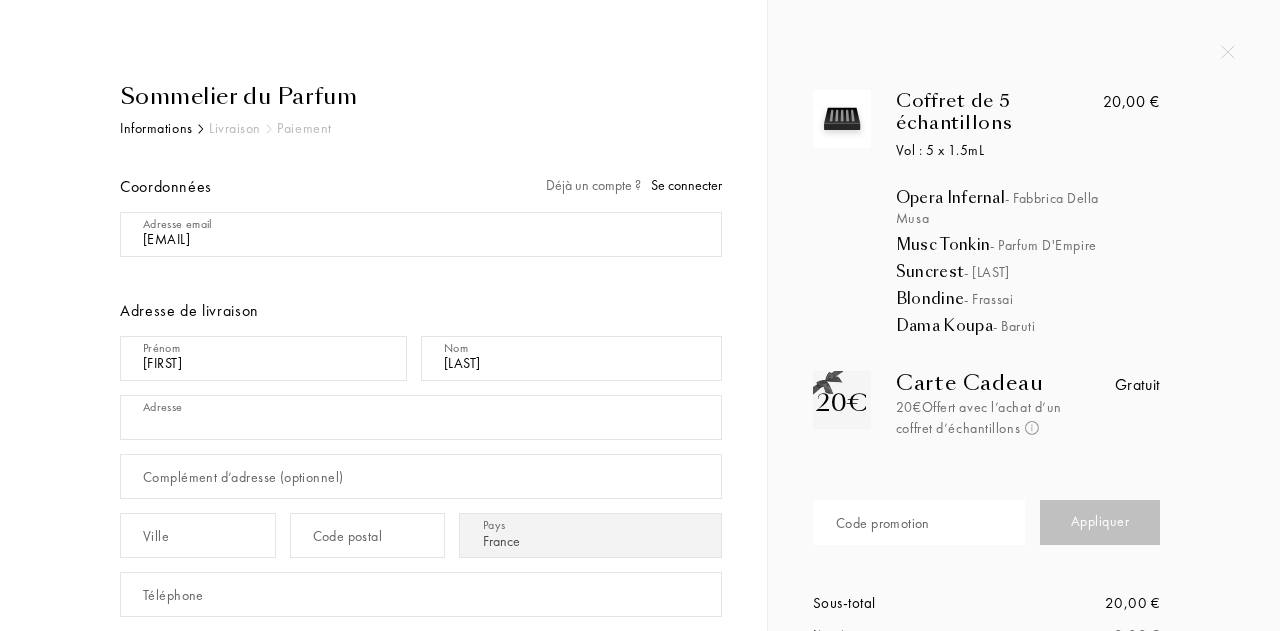 click at bounding box center (421, 417) 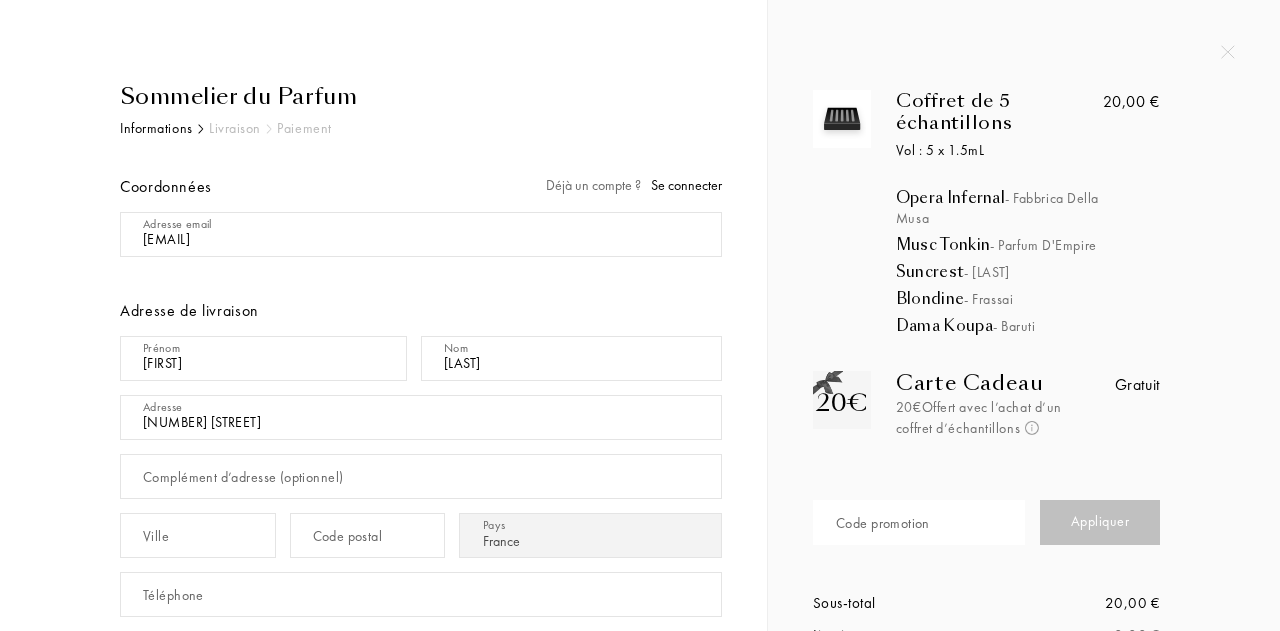 scroll, scrollTop: 75, scrollLeft: 0, axis: vertical 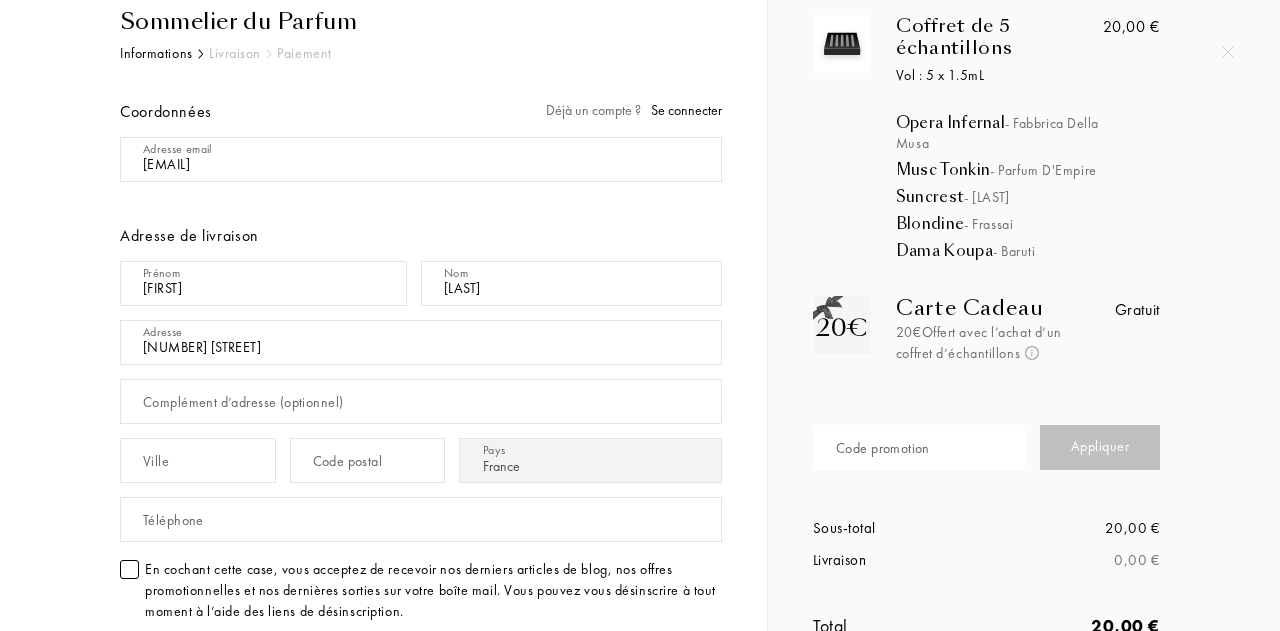 type on "[NUMBER] [STREET]" 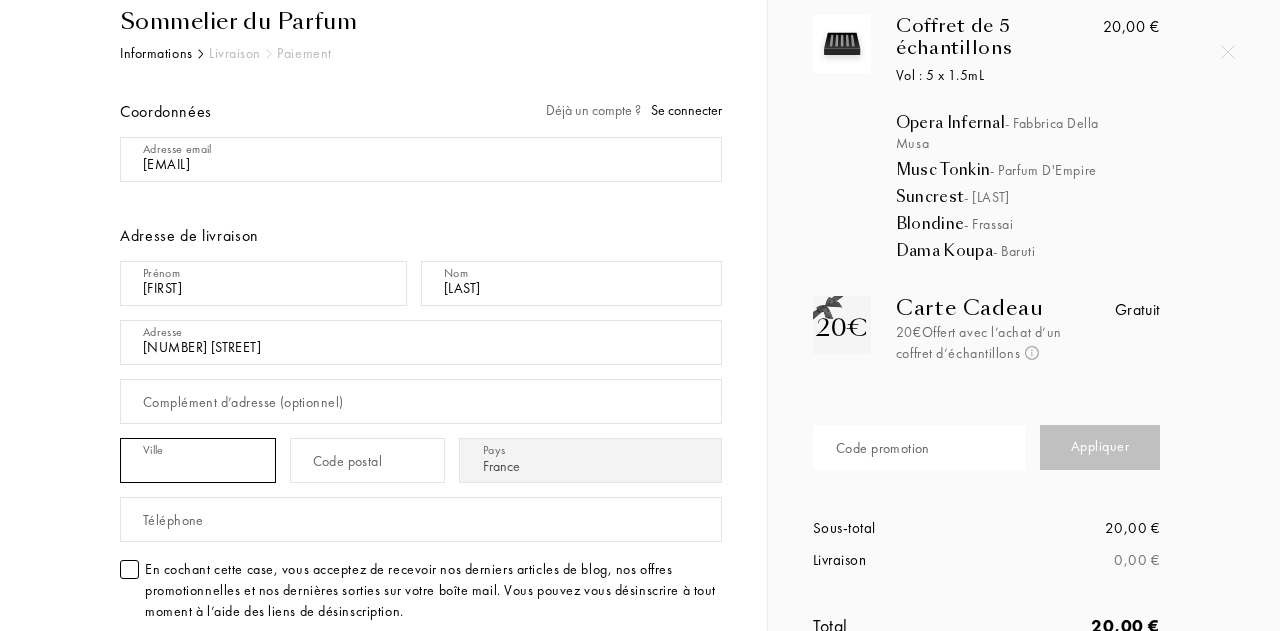 click at bounding box center (198, 460) 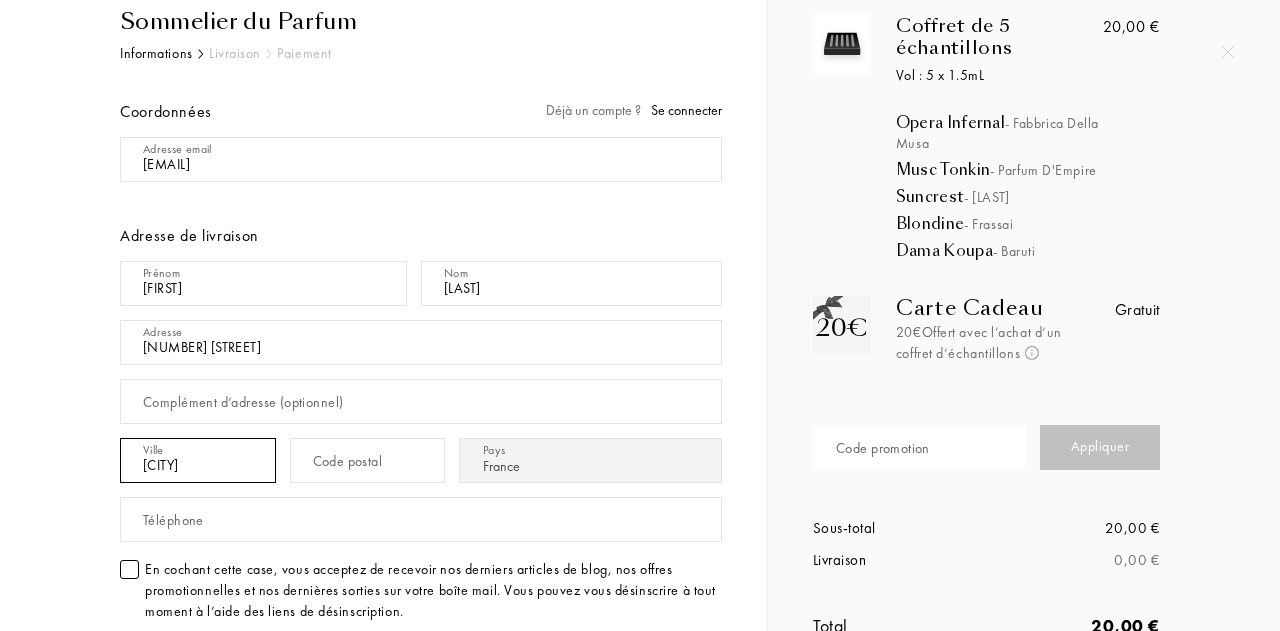 type on "[CITY]" 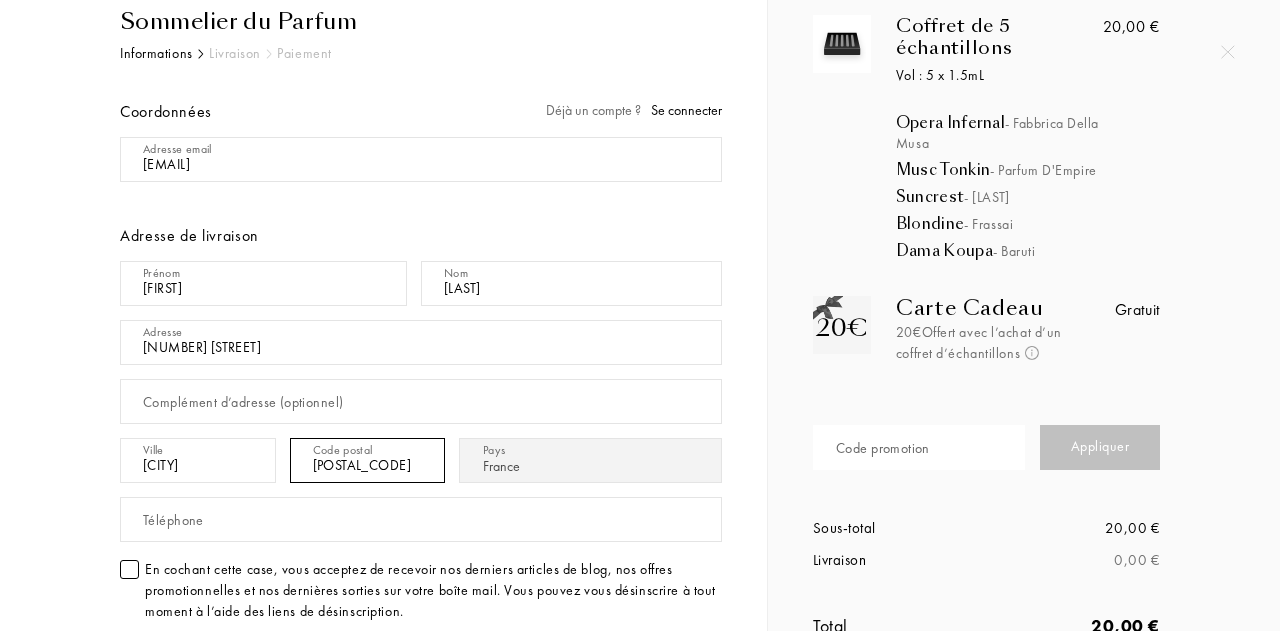 type on "[POSTAL_CODE]" 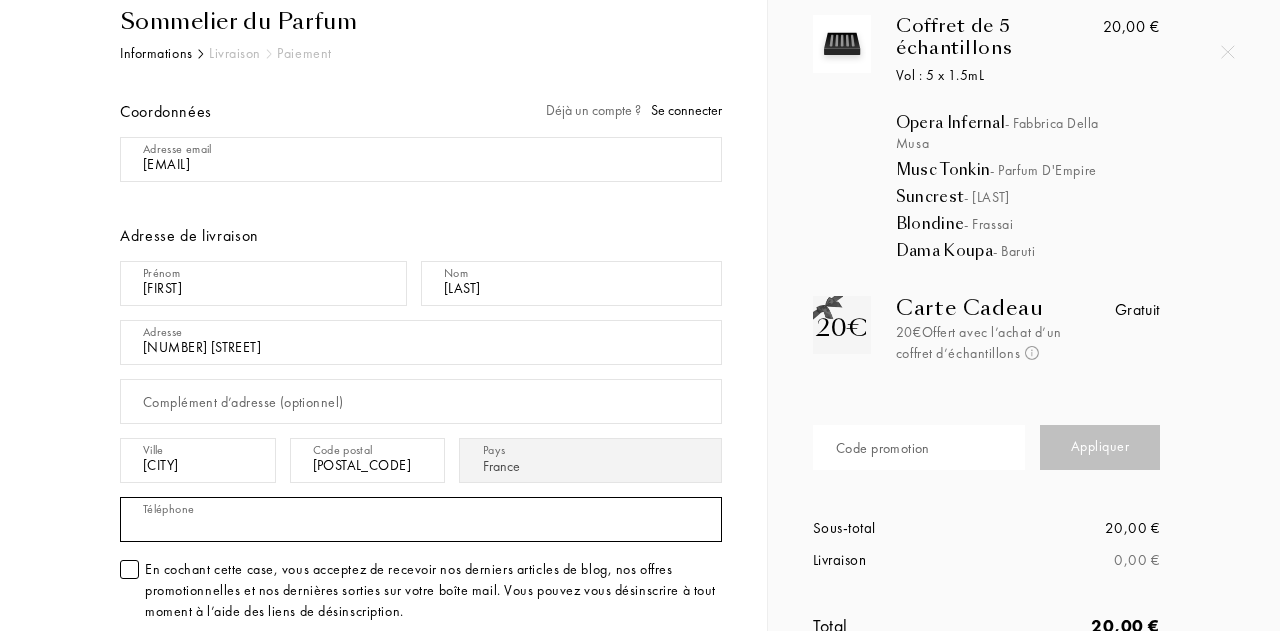 click at bounding box center [421, 519] 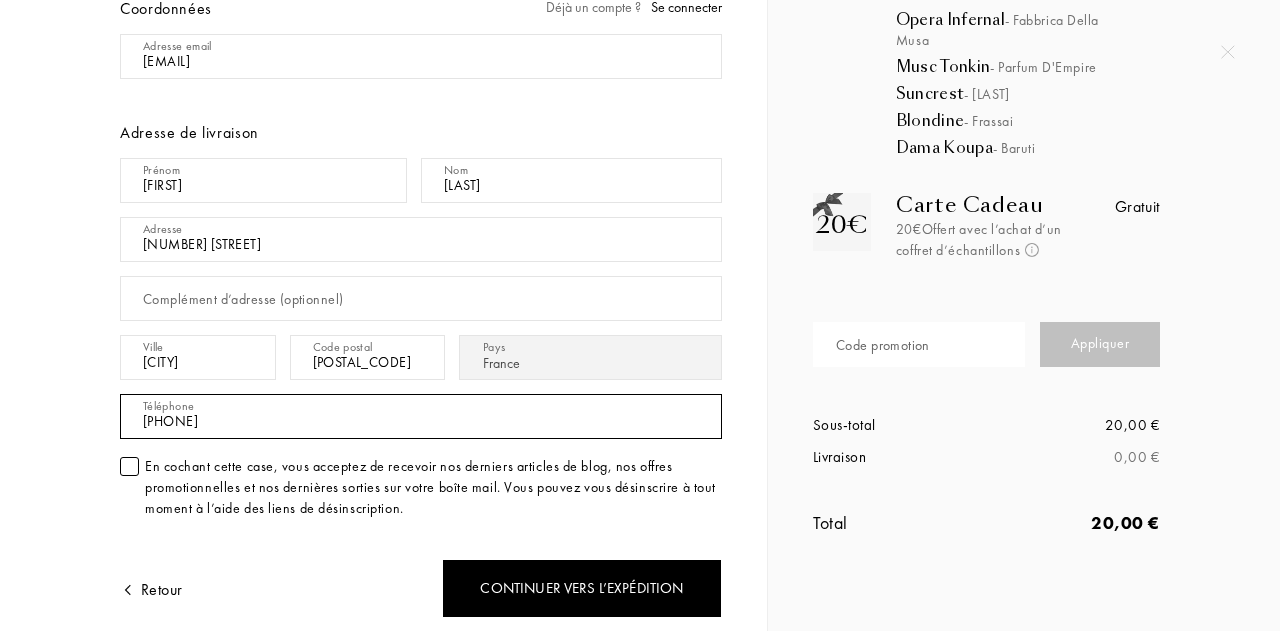 scroll, scrollTop: 175, scrollLeft: 0, axis: vertical 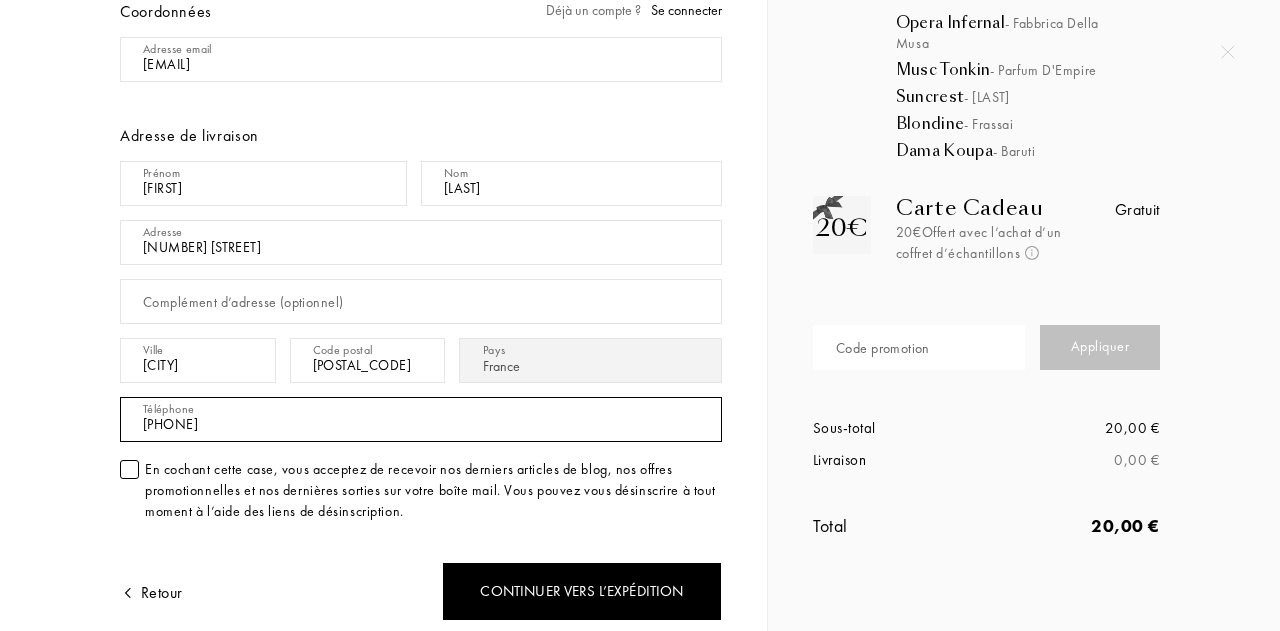 type on "[PHONE]" 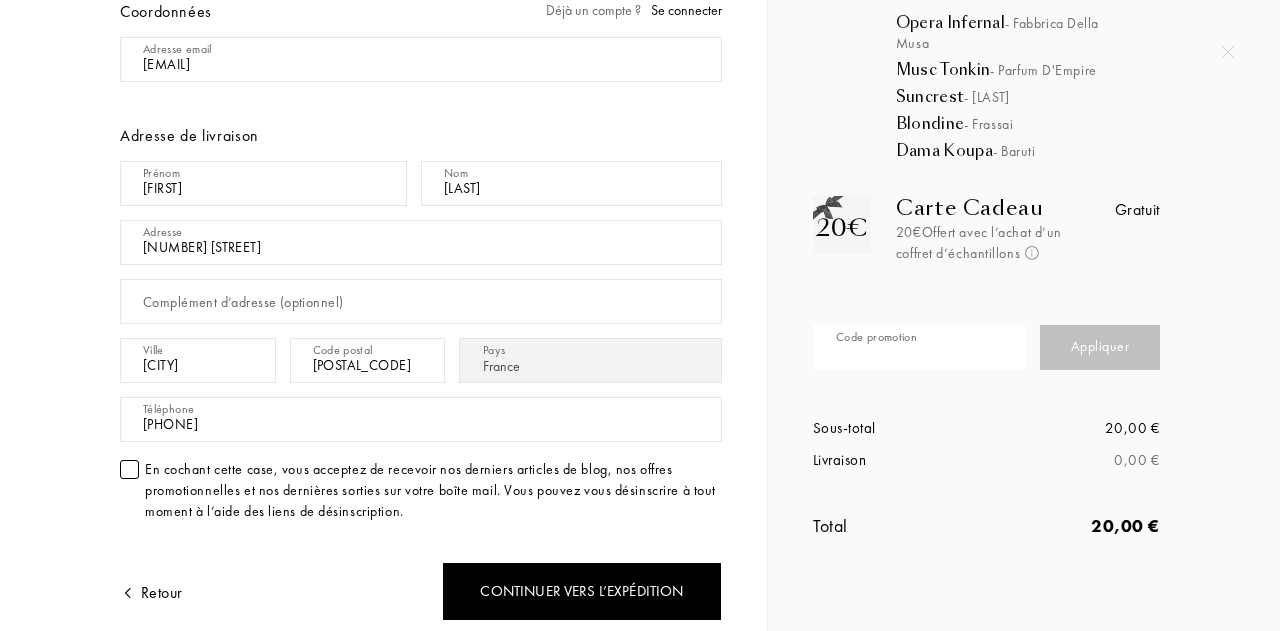 click at bounding box center (919, 347) 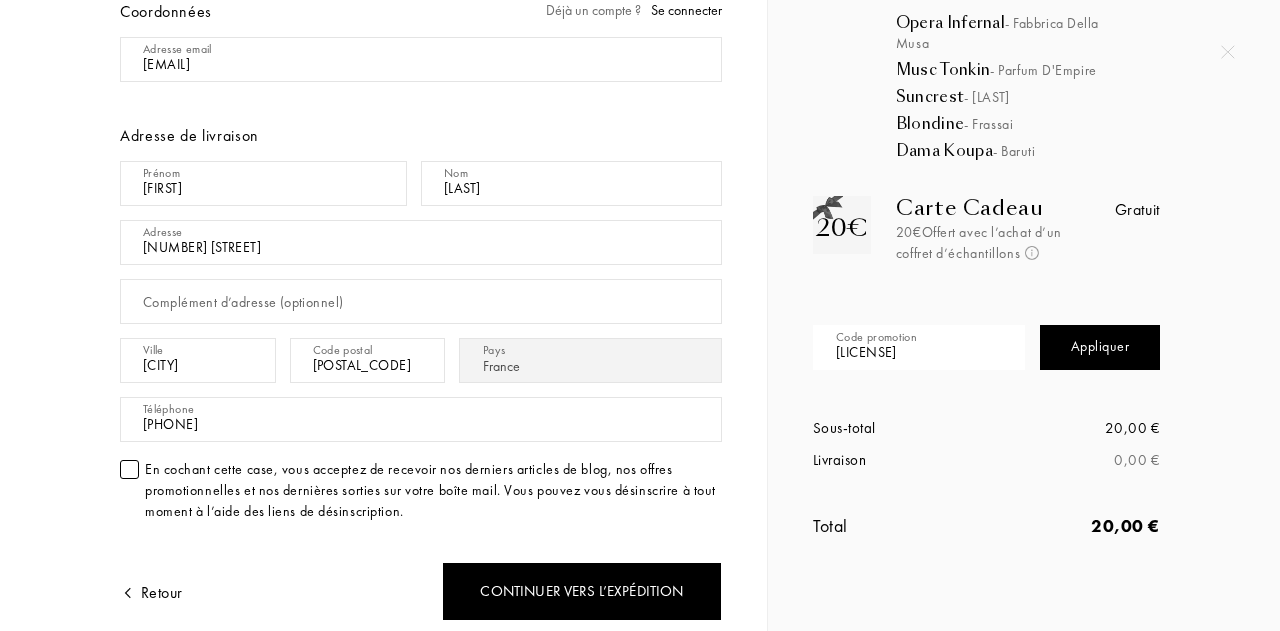 type on "[LICENSE]" 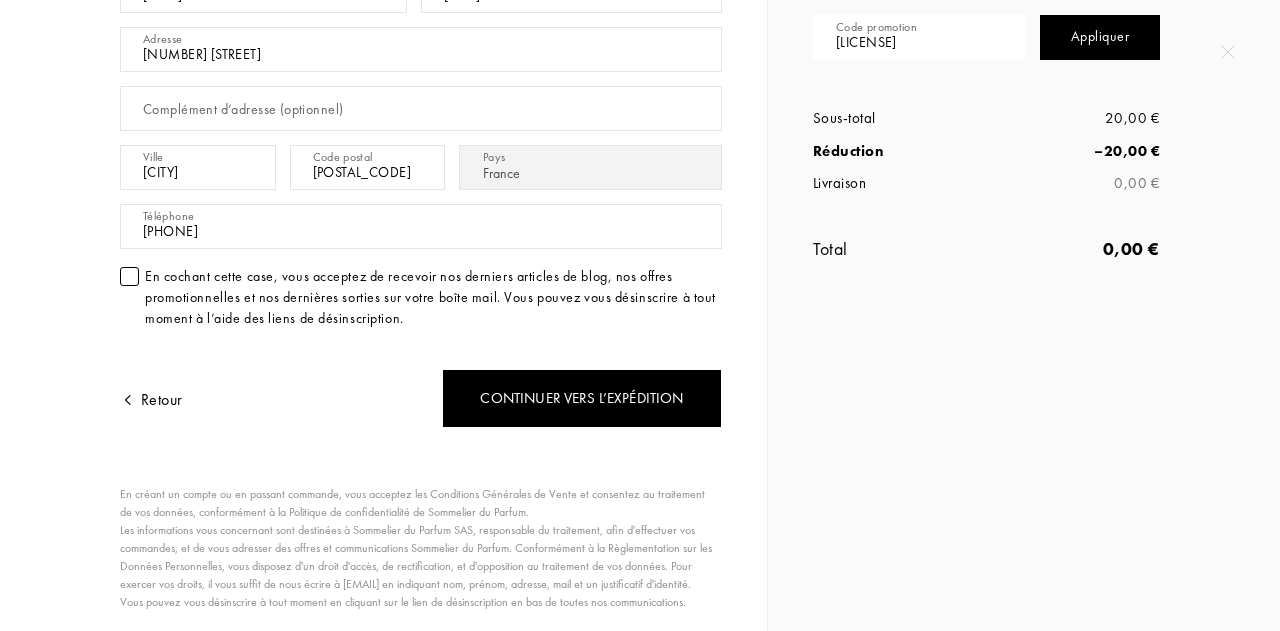 scroll, scrollTop: 391, scrollLeft: 0, axis: vertical 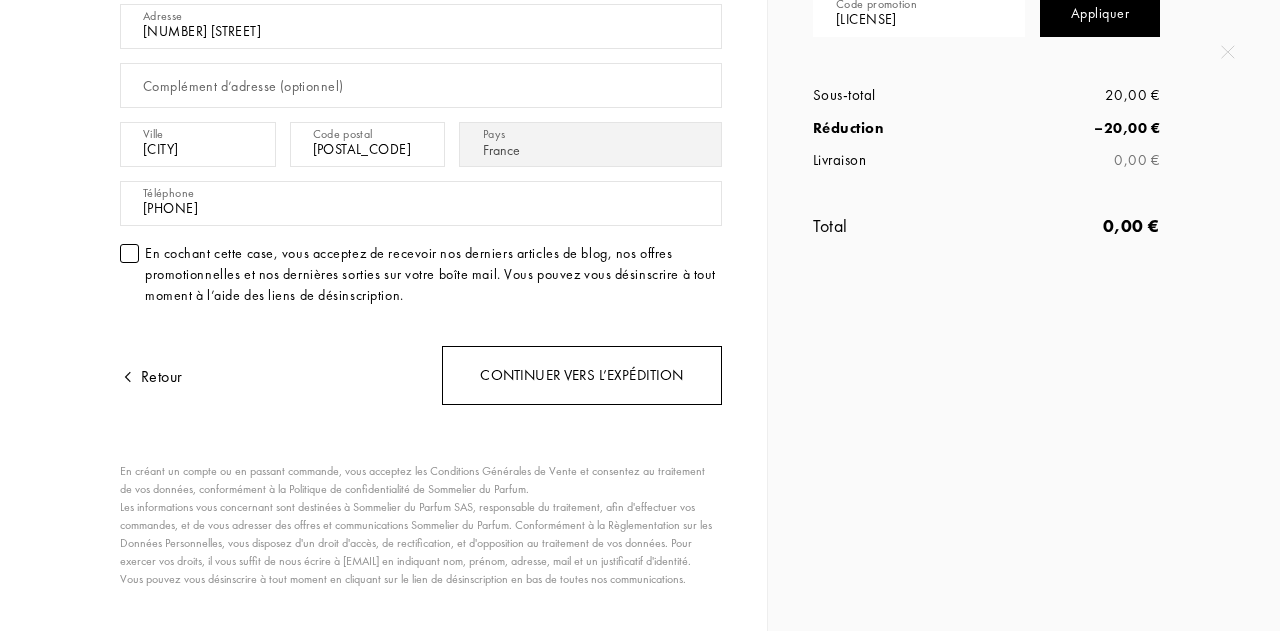 click on "Continuer vers l’expédition" at bounding box center (582, 375) 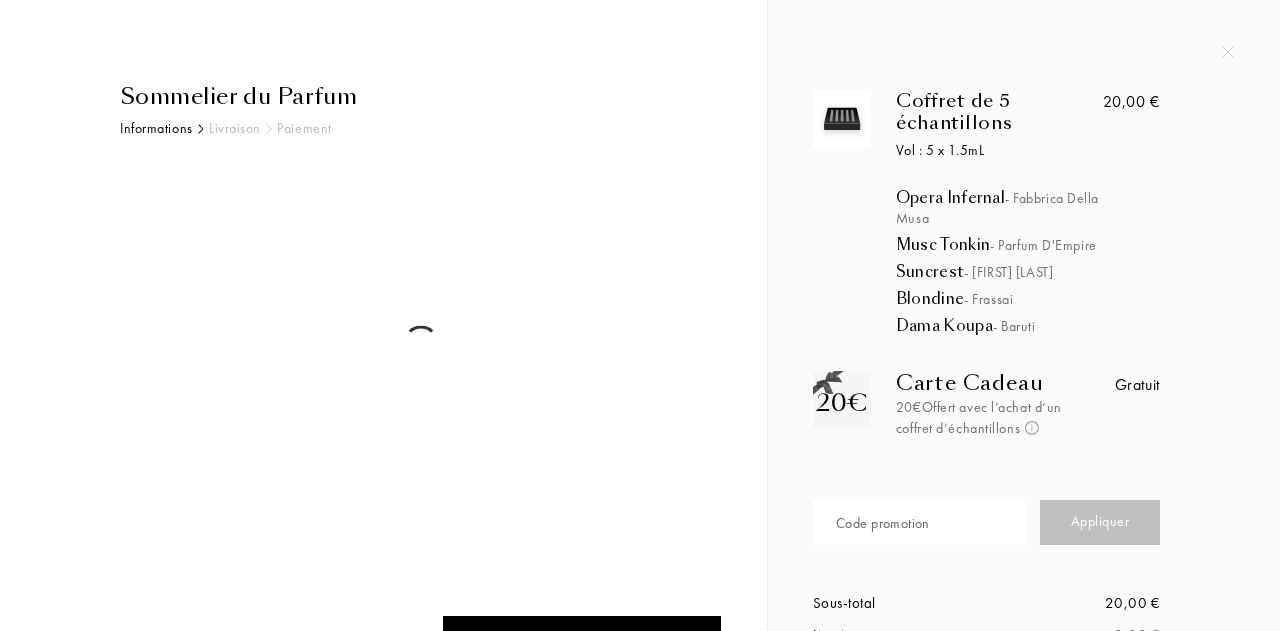 scroll, scrollTop: 0, scrollLeft: 0, axis: both 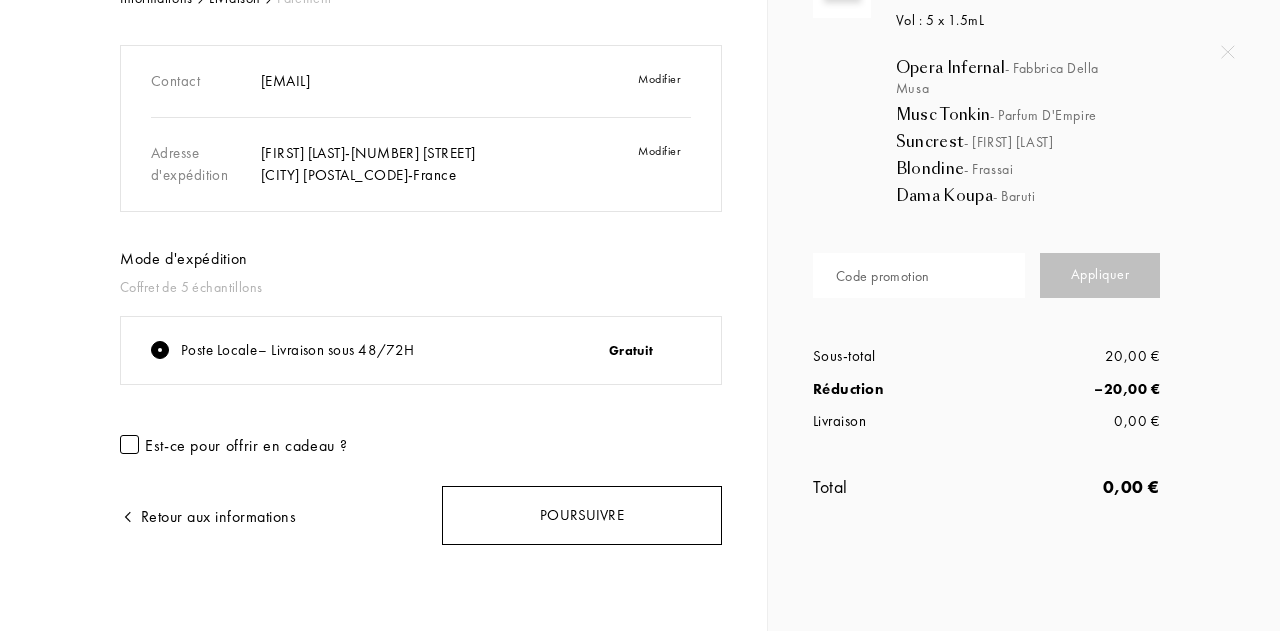click on "Poursuivre" at bounding box center [582, 515] 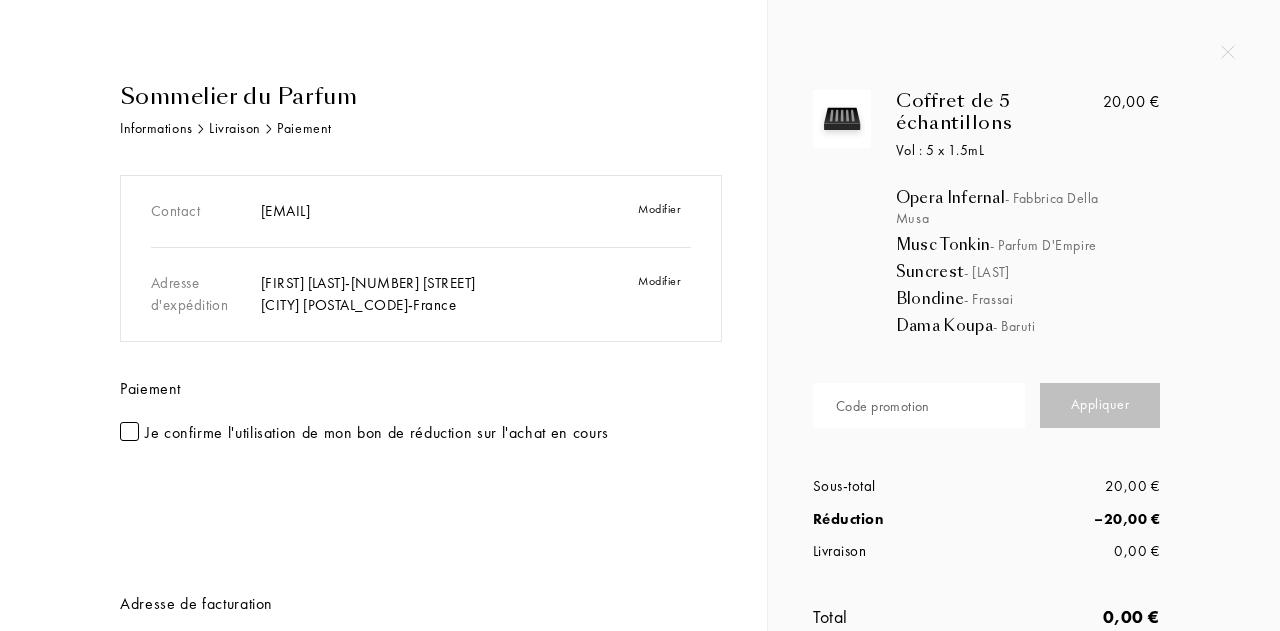 scroll, scrollTop: 0, scrollLeft: 0, axis: both 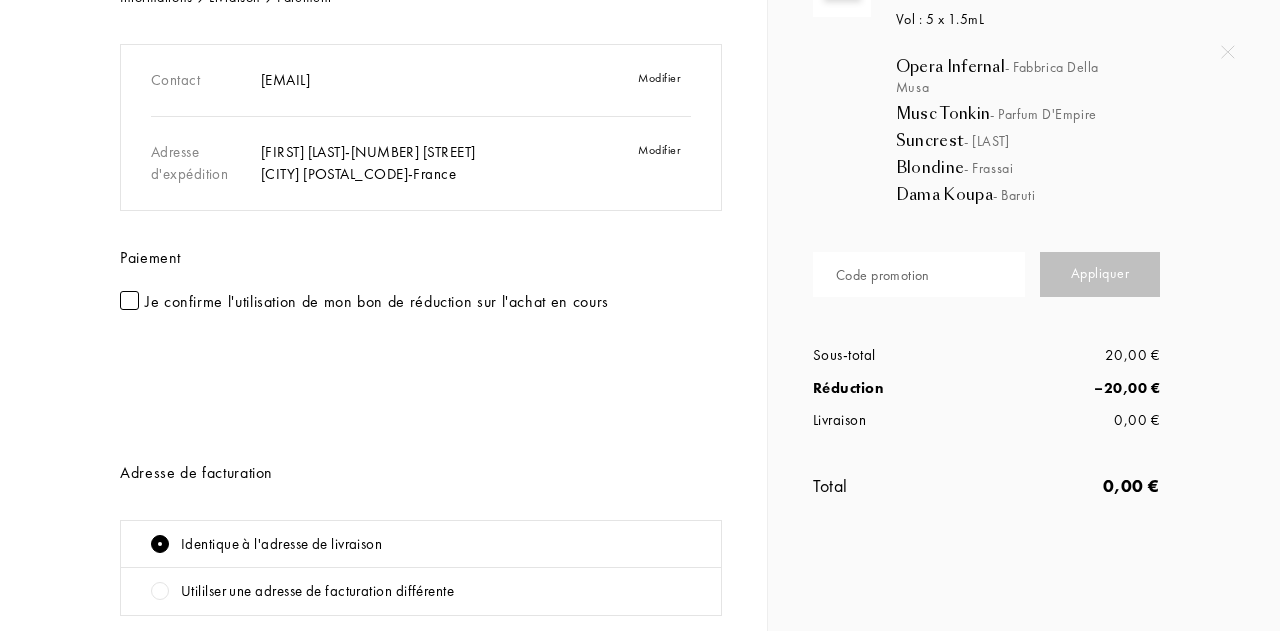 click at bounding box center [129, 300] 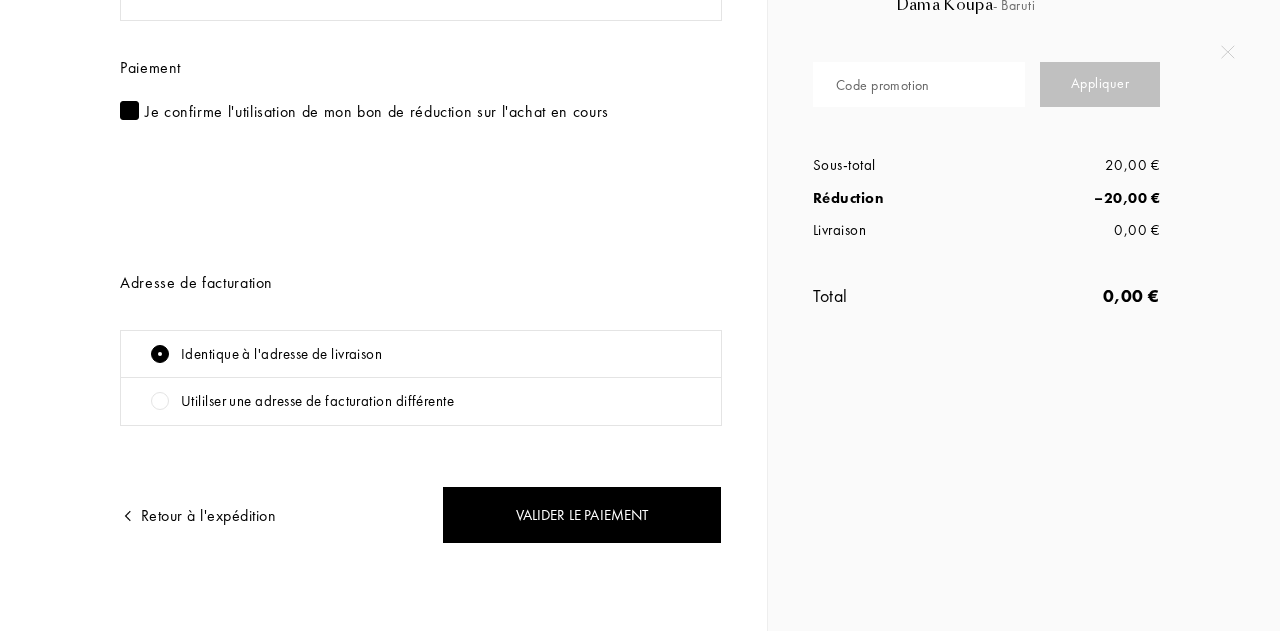 scroll, scrollTop: 321, scrollLeft: 0, axis: vertical 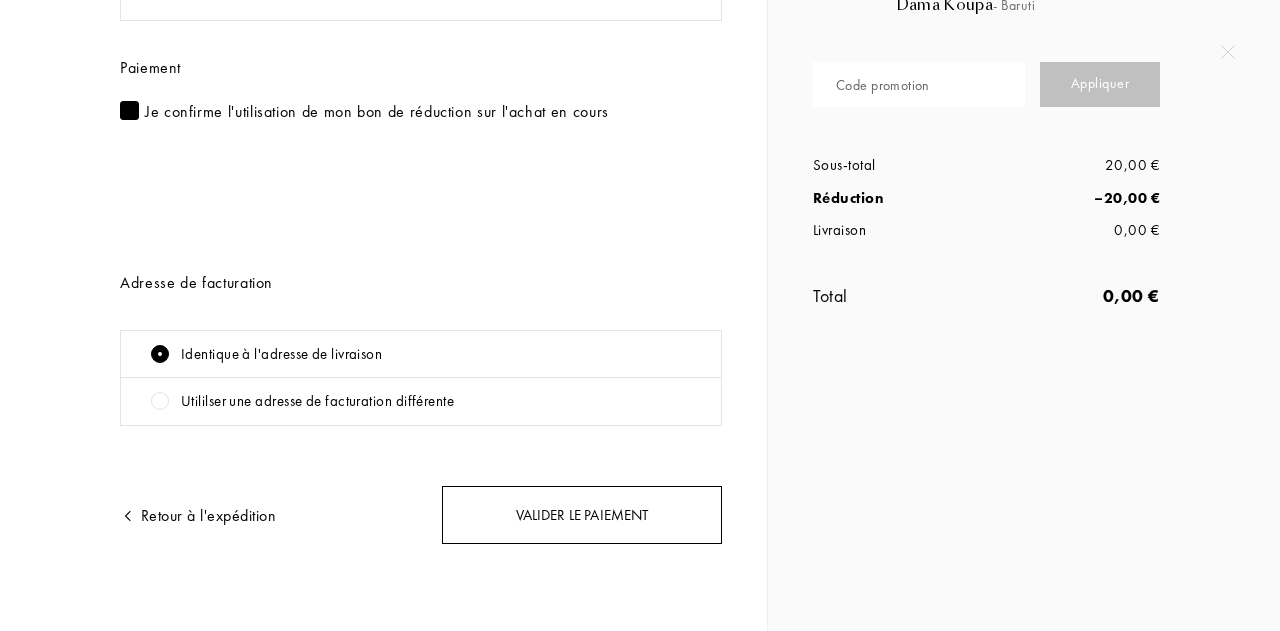 click on "Valider le paiement" at bounding box center [582, 515] 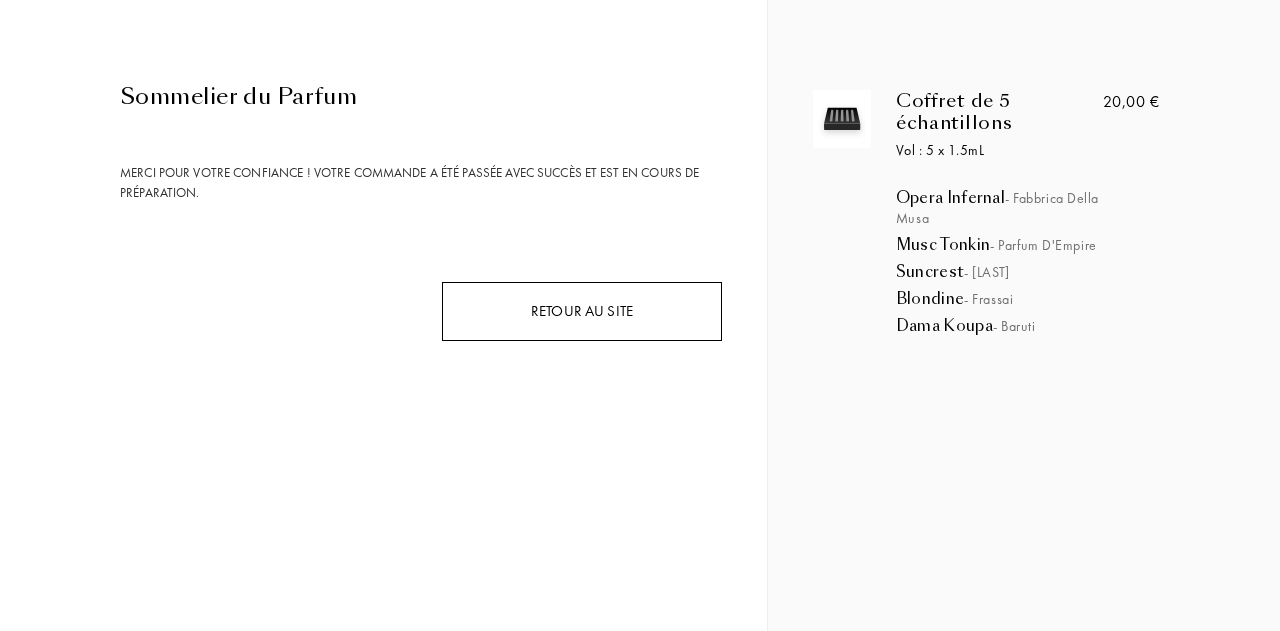 click on "Retour au site" at bounding box center [582, 311] 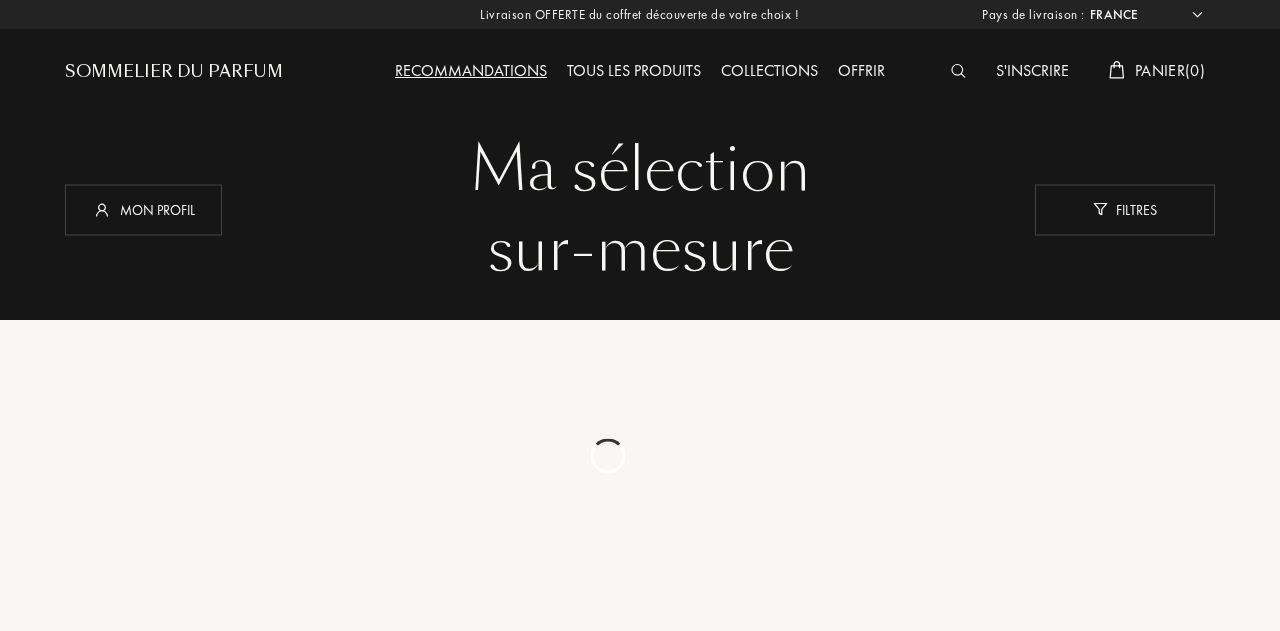 select on "FR" 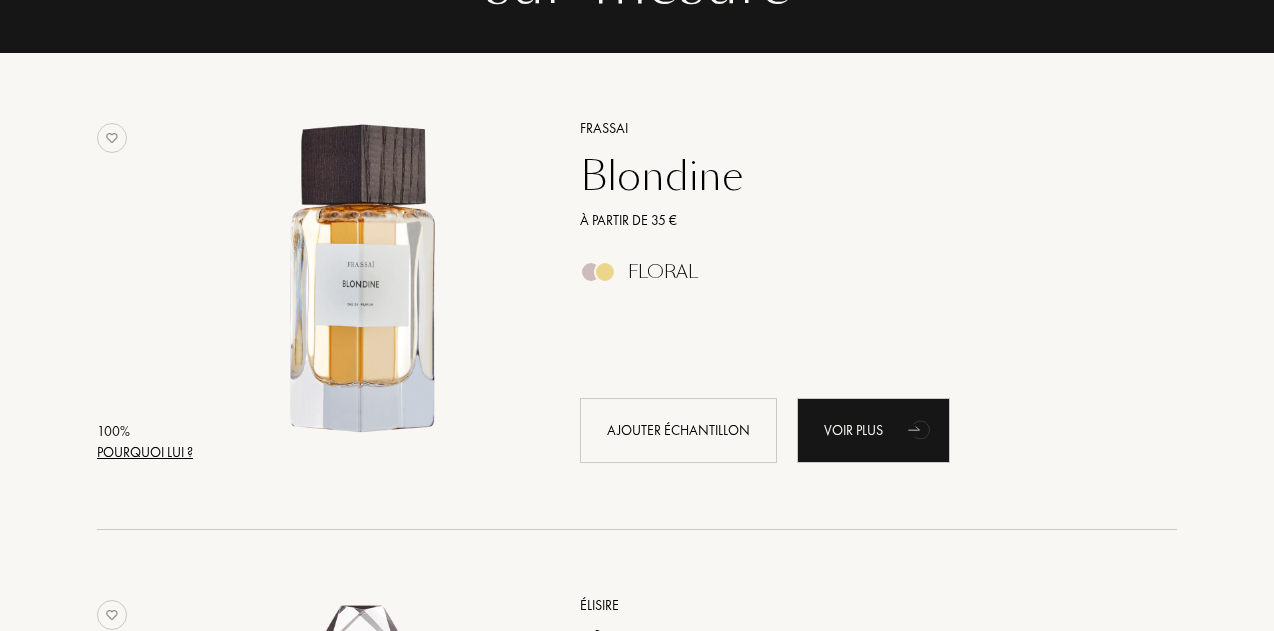 scroll, scrollTop: 0, scrollLeft: 0, axis: both 